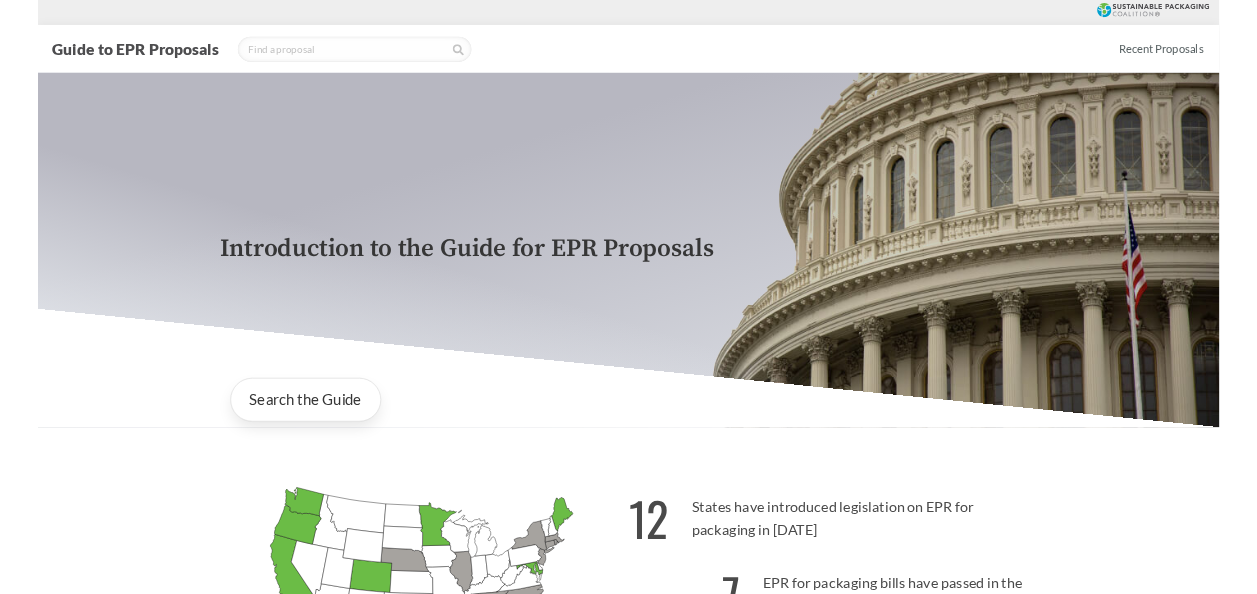 scroll, scrollTop: 0, scrollLeft: 0, axis: both 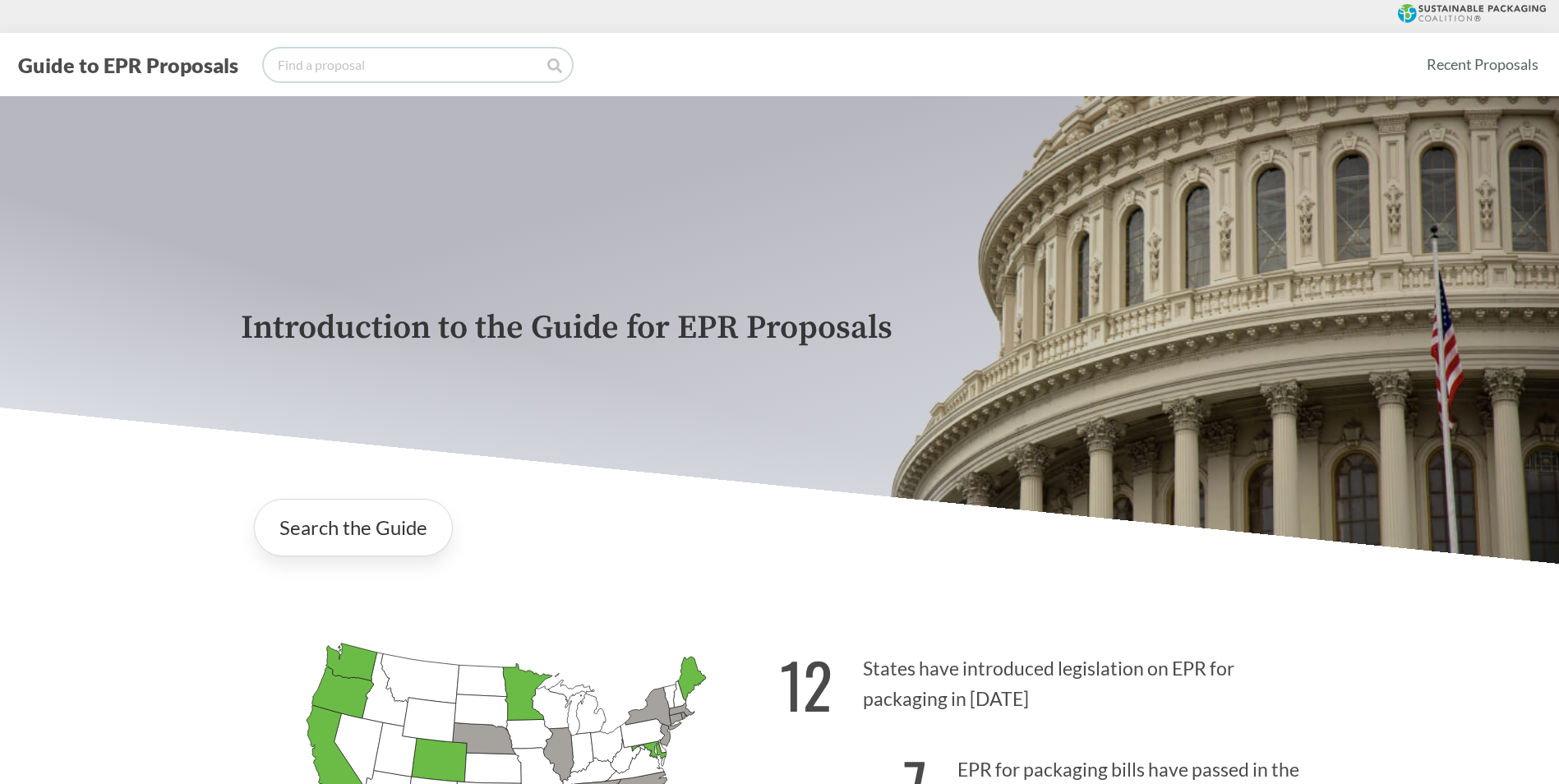 click at bounding box center (417, 65) 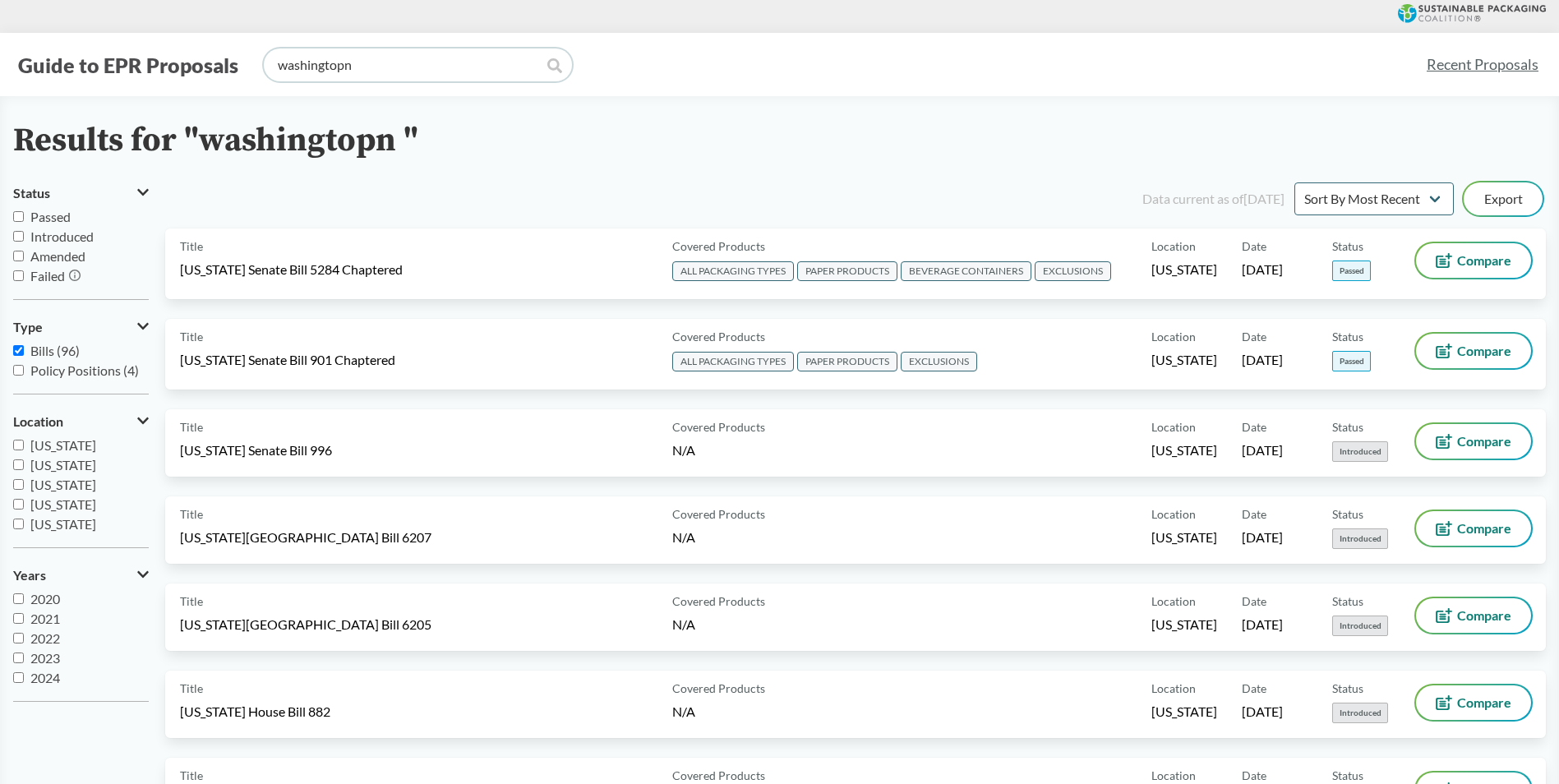 click on "washingtopn" at bounding box center [417, 65] 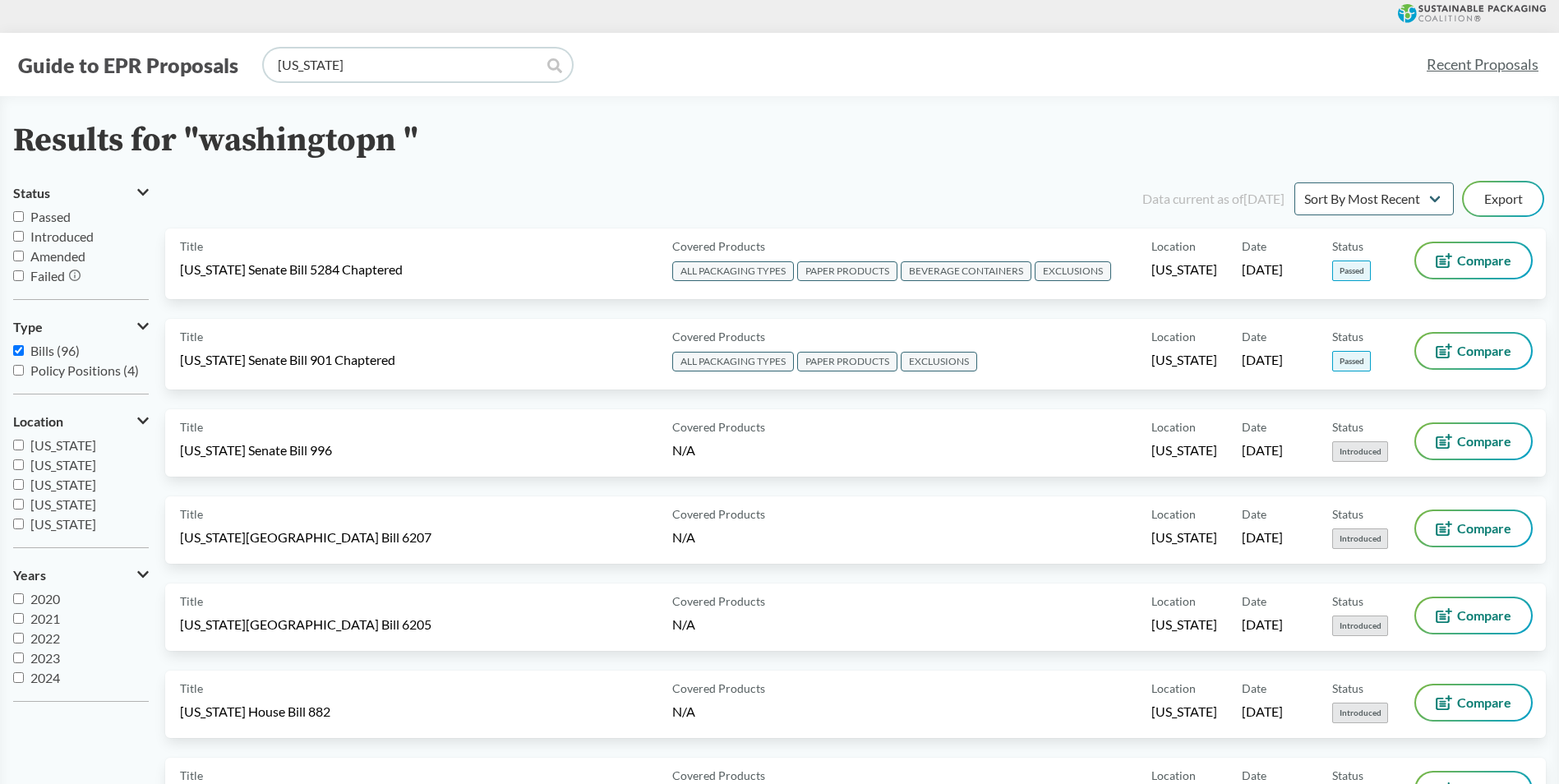 type on "[US_STATE]" 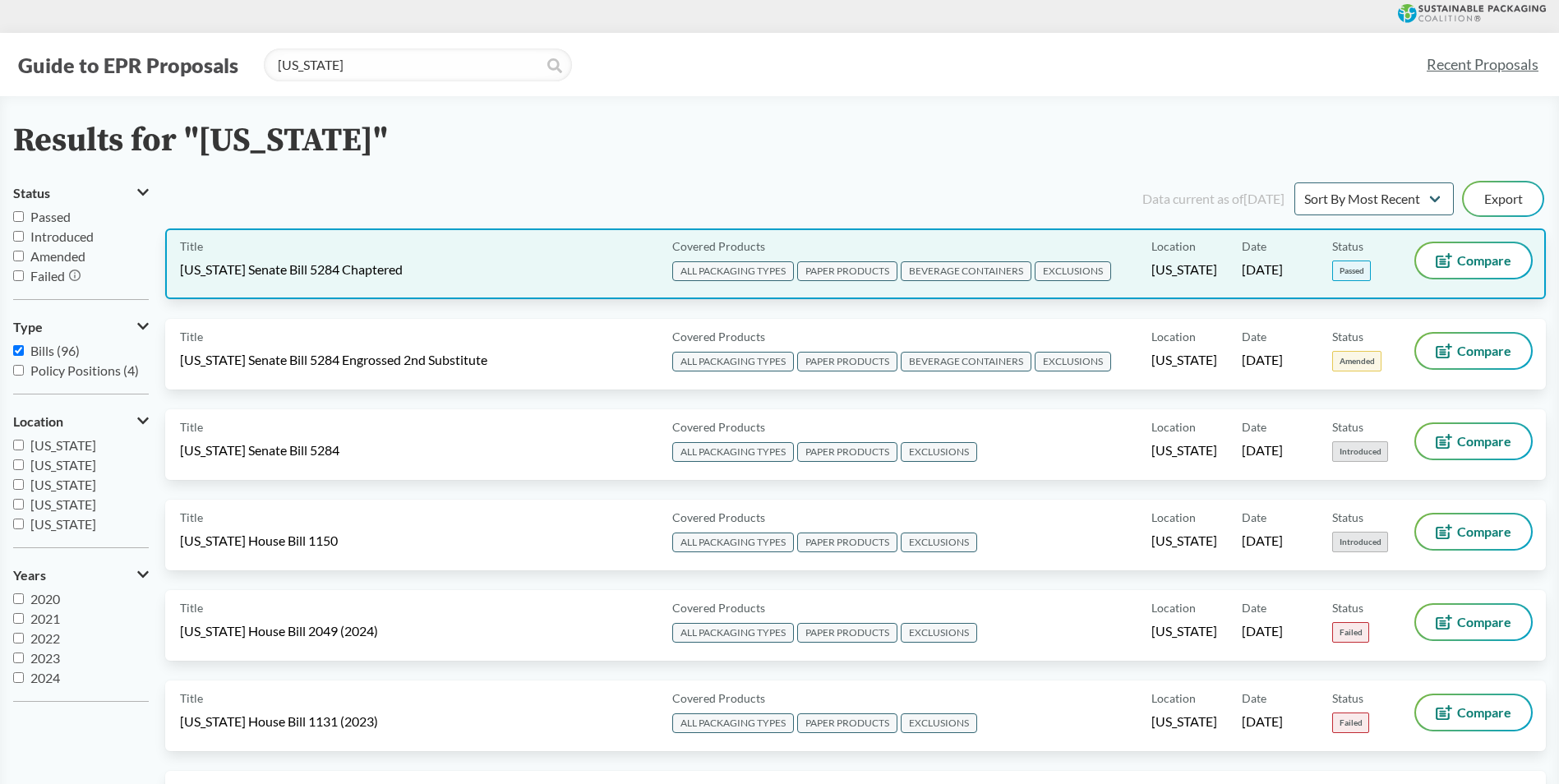 click on "Title [US_STATE] Senate Bill 5284 Chaptered" at bounding box center (422, 264) 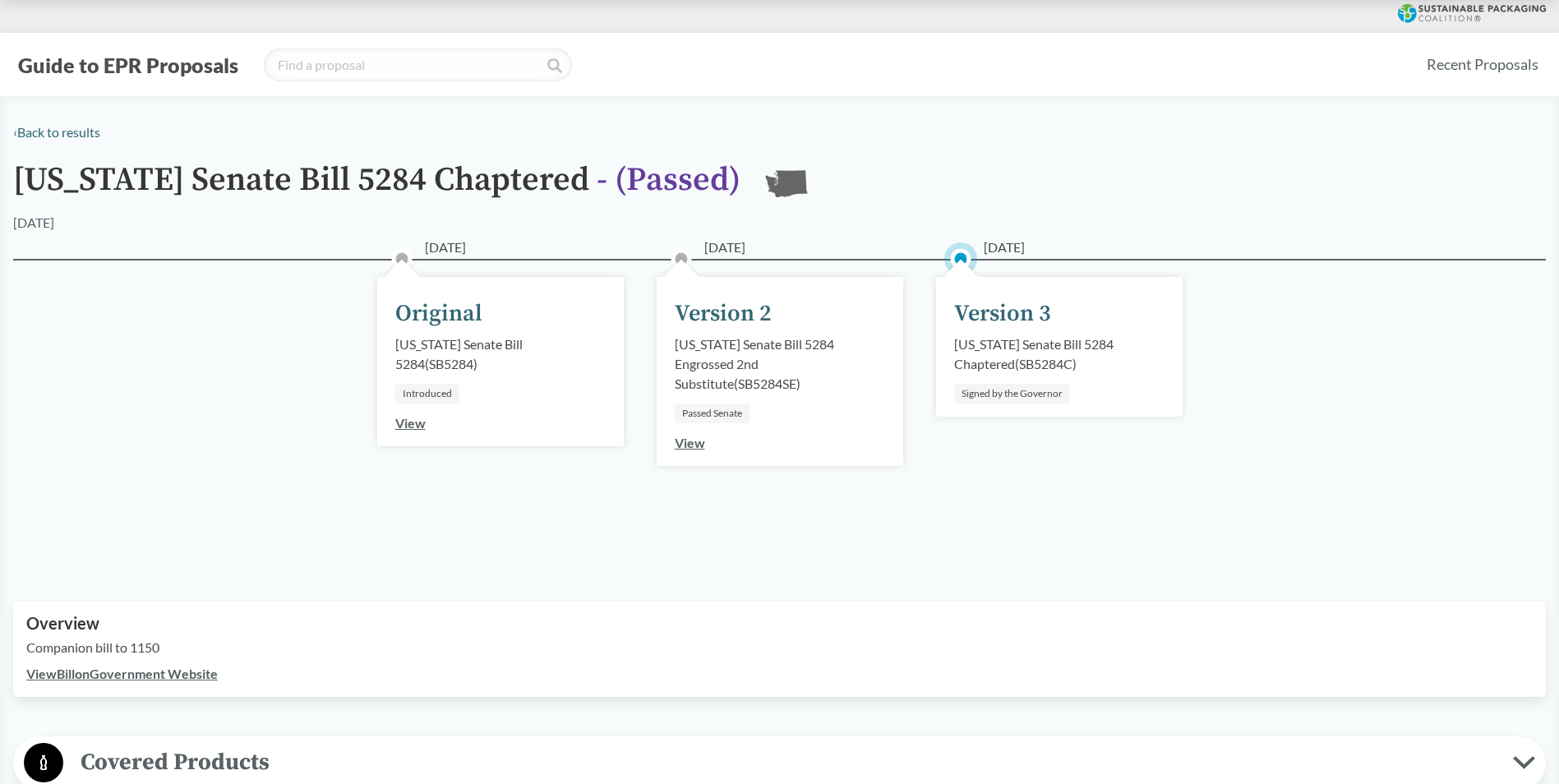 click on "[DATE] Version 3 [US_STATE] Senate Bill 5284 Chaptered  ( SB5284C ) Signed by the Governor" at bounding box center (1059, 347) 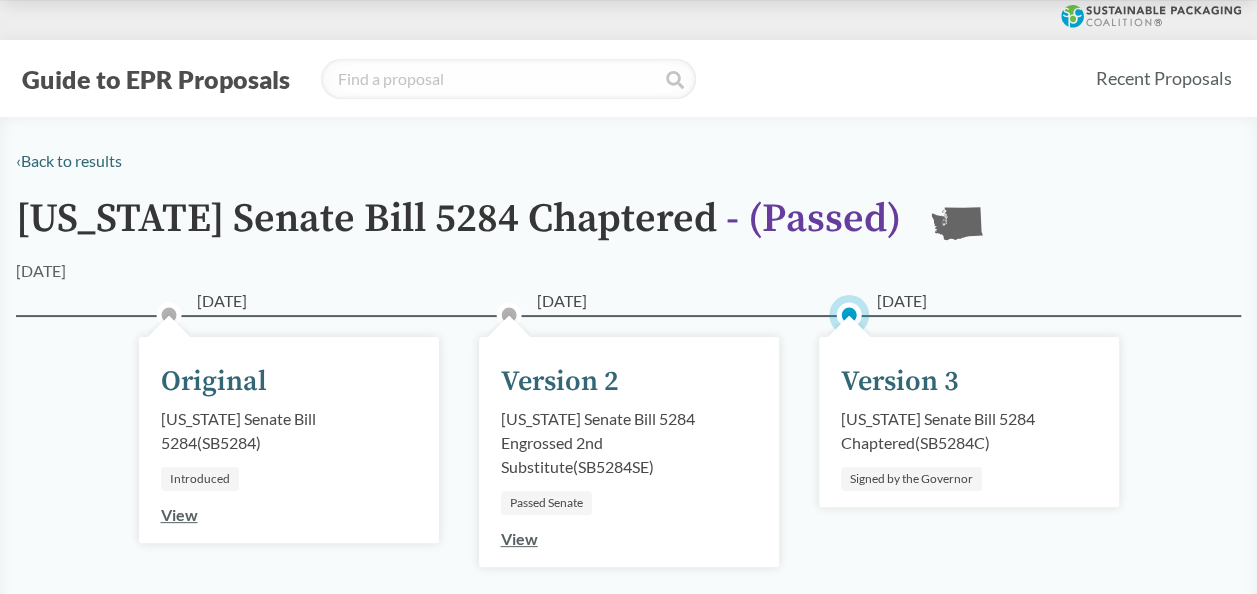 click on "[DATE] Version 3 [US_STATE] Senate Bill 5284 Chaptered  ( SB5284C ) Signed by the Governor" at bounding box center [969, 422] 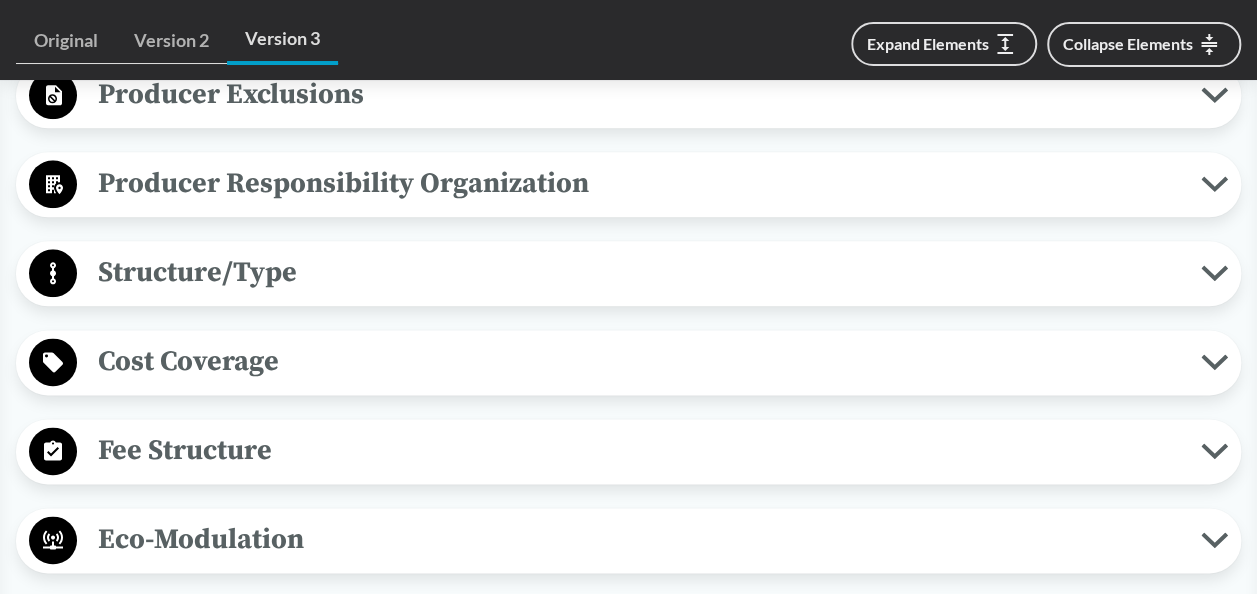 scroll, scrollTop: 1300, scrollLeft: 0, axis: vertical 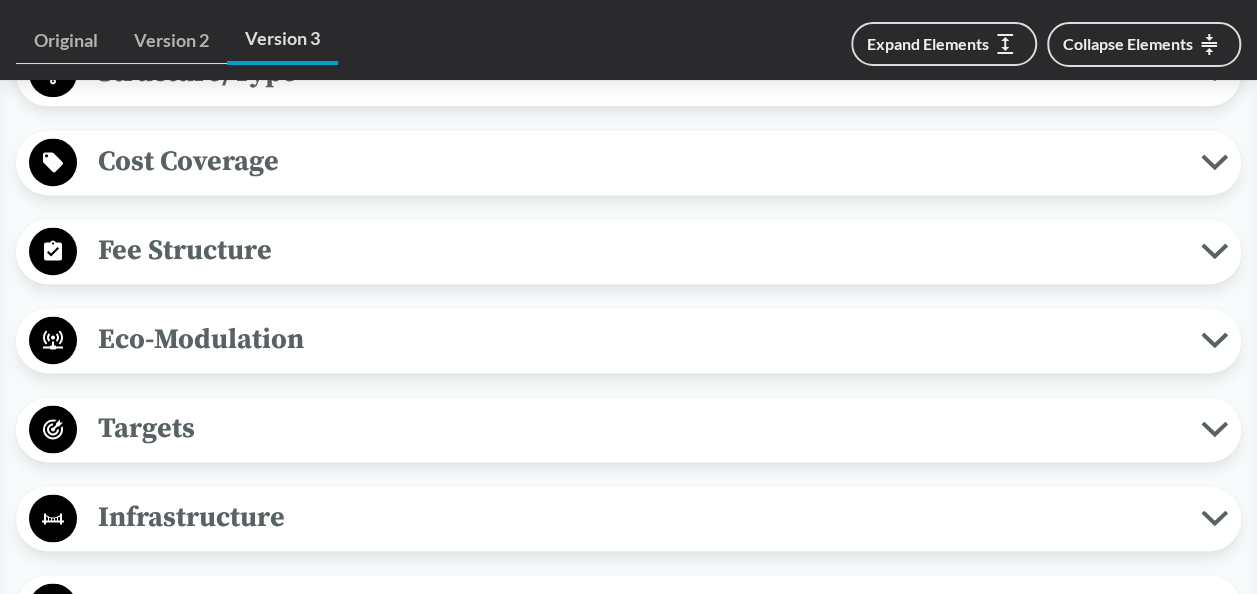 click on "Targets" at bounding box center (639, 428) 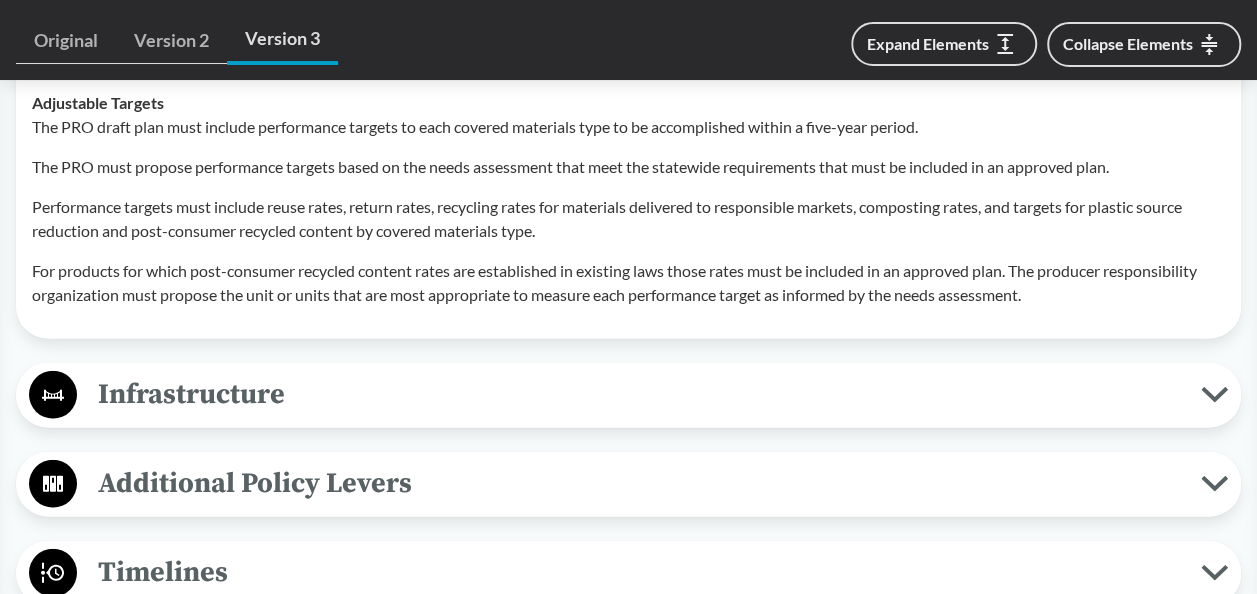 scroll, scrollTop: 2000, scrollLeft: 0, axis: vertical 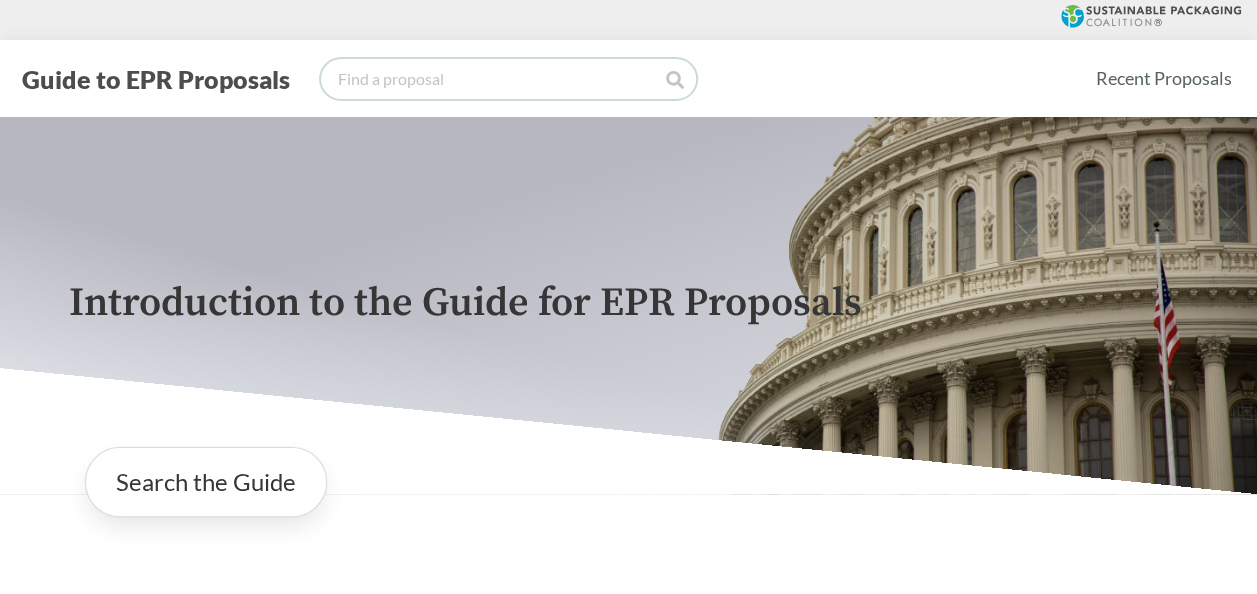 click at bounding box center (508, 79) 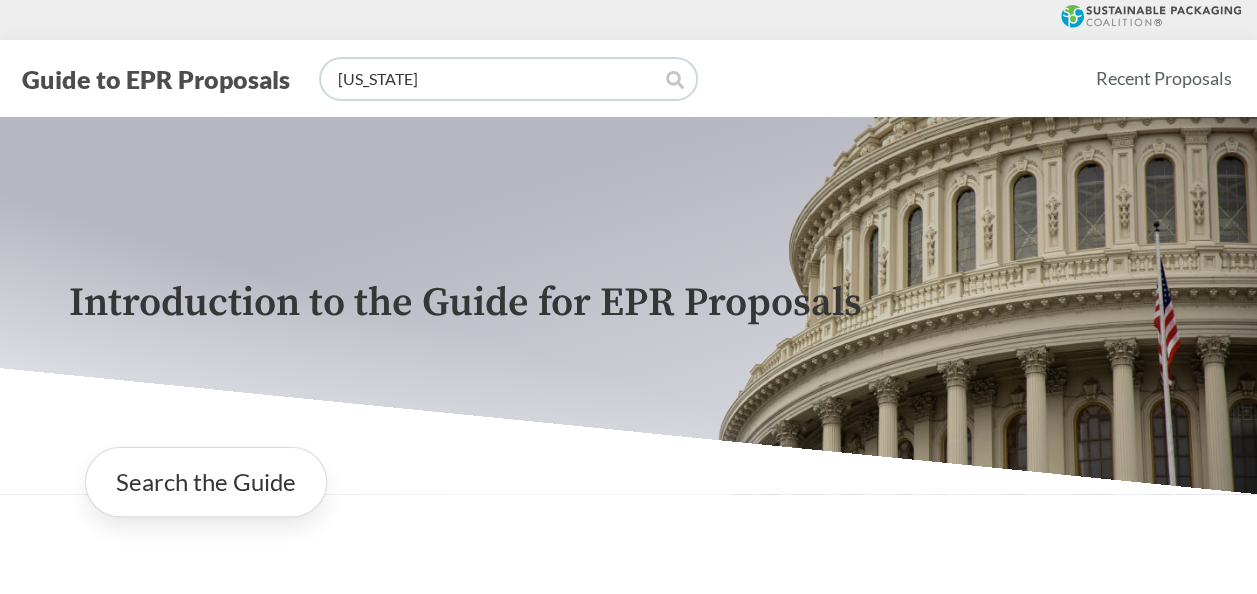 type on "[US_STATE]" 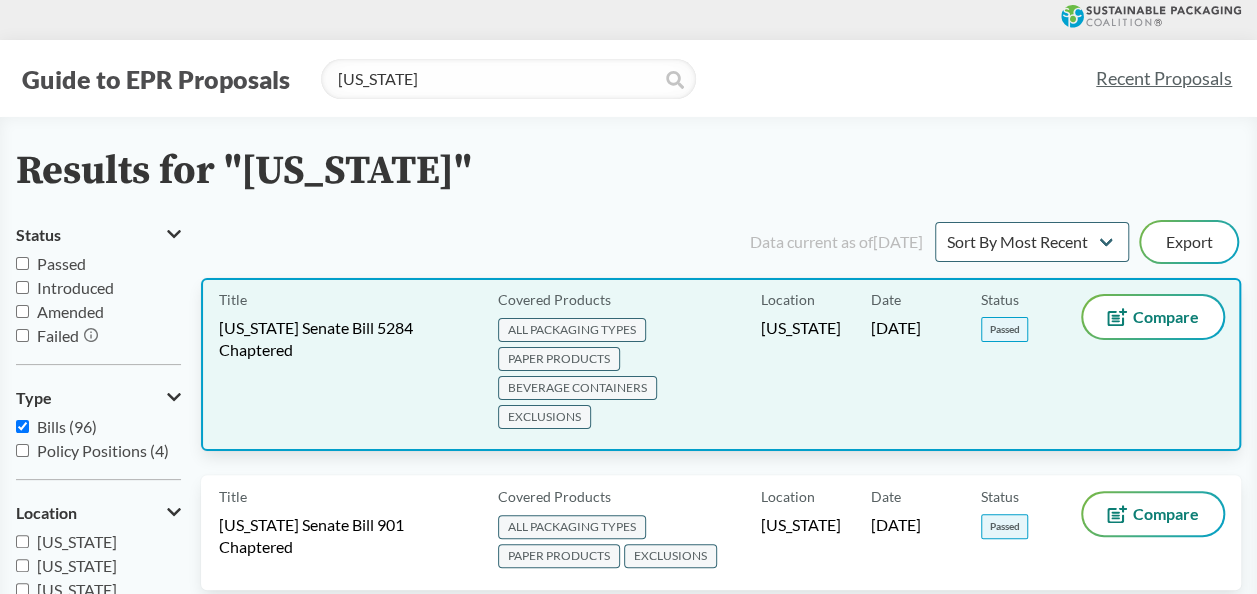 click on "ALL PACKAGING TYPES PAPER PRODUCTS BEVERAGE CONTAINERS EXCLUSIONS" at bounding box center [625, 375] 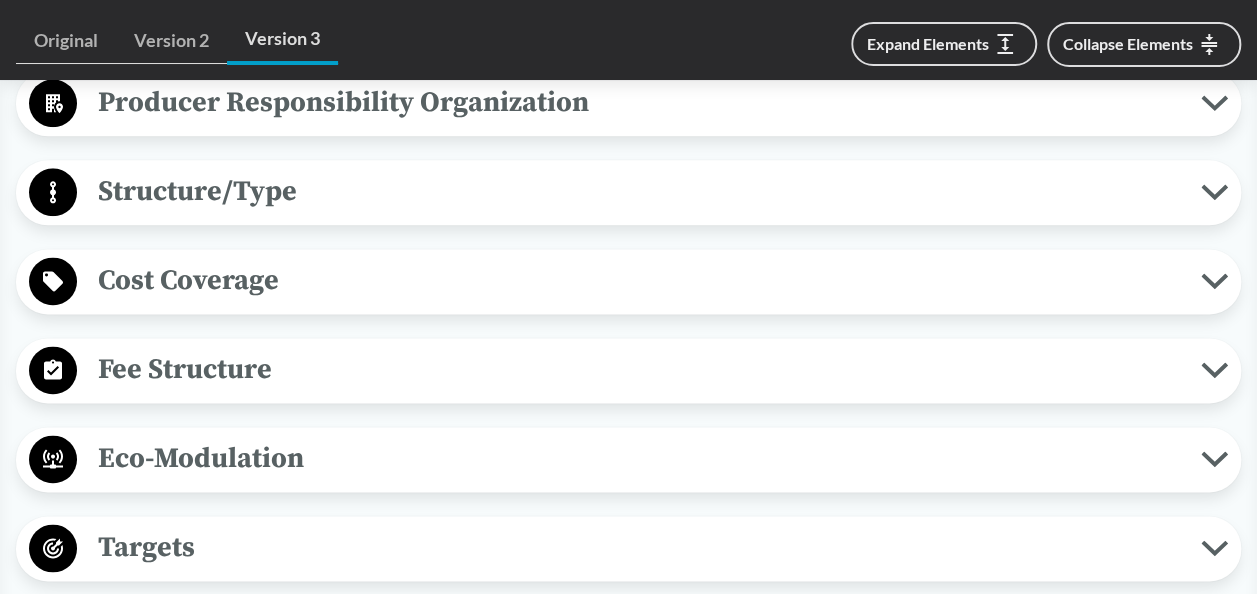 scroll, scrollTop: 1200, scrollLeft: 0, axis: vertical 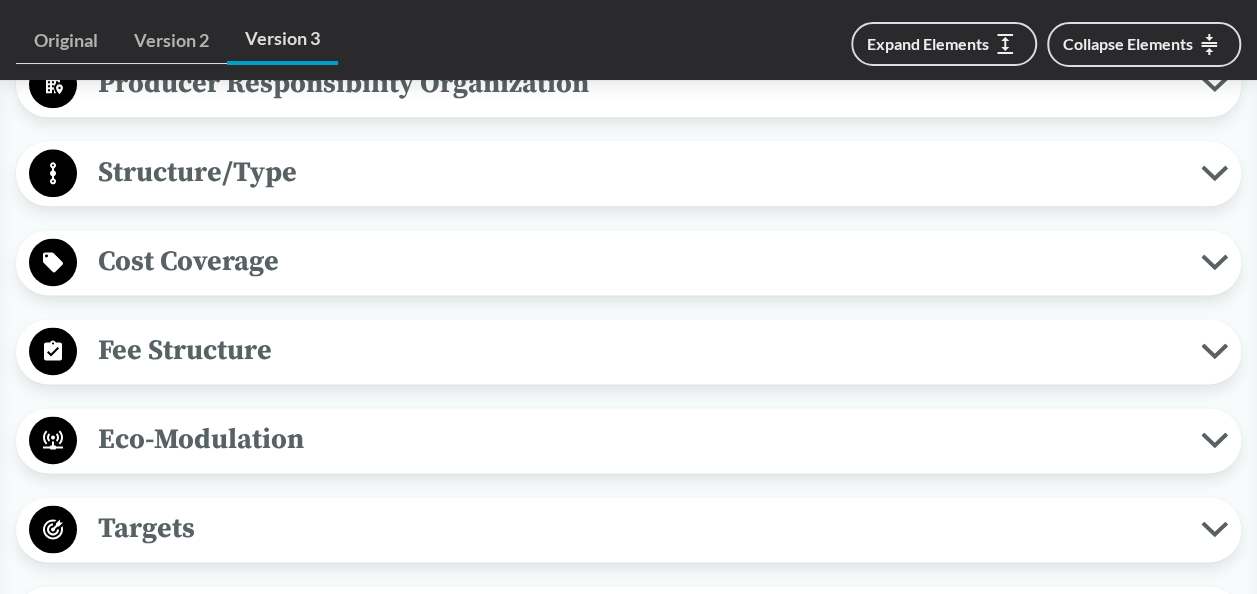 click on "Targets Targets Set in Legislation The department must establish statewide requirements and a date by which those requirements must be met for each of the following categories:
Recycling rate
Composting rate
Reuse rate
Return rate
The percentage of covered materials introduced that must be plastic source reduced
The percentage of post-consumer recycled content that covered materials must contain, including an overall percentage for all covered materials, as applicable, excluding compostable materials that cannot include post-consumer recycled content due to unique chemical or physical properties or health or safety requirements that prohibit introduction of post-consumer recycled content.
Adjustable Targets The PRO draft plan must include performance targets to each covered materials type to be accomplished within a five-year period.
The PRO must propose performance targets based on the needs assessment that meet the statewide requirements  that must be included in an approved plan." at bounding box center (628, 529) 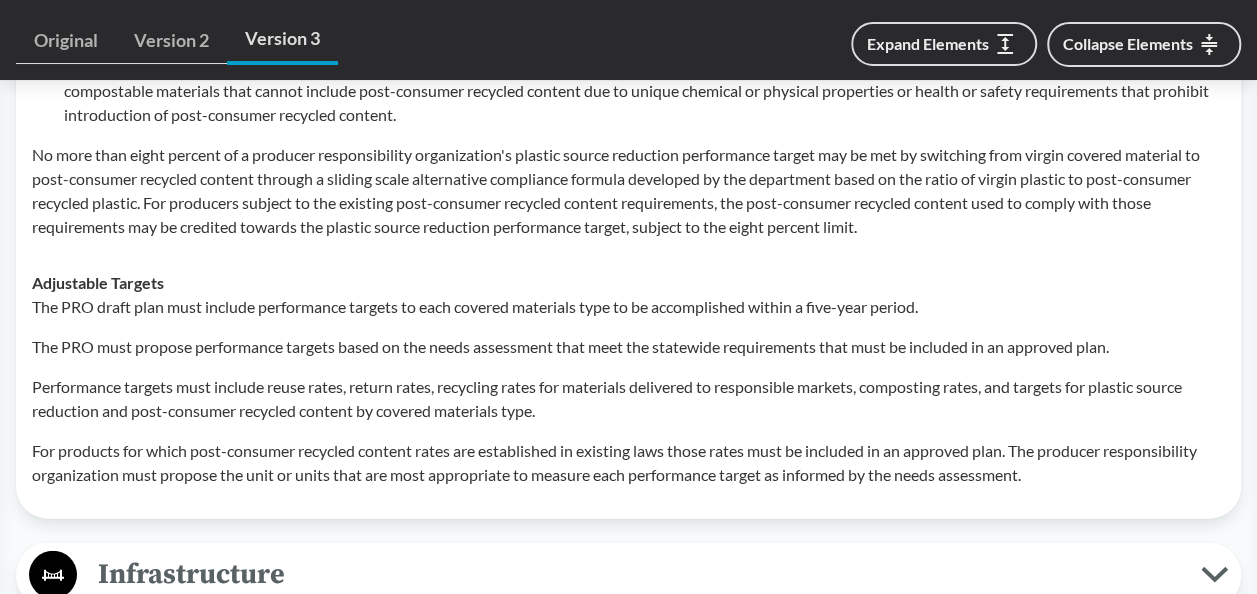 scroll, scrollTop: 2000, scrollLeft: 0, axis: vertical 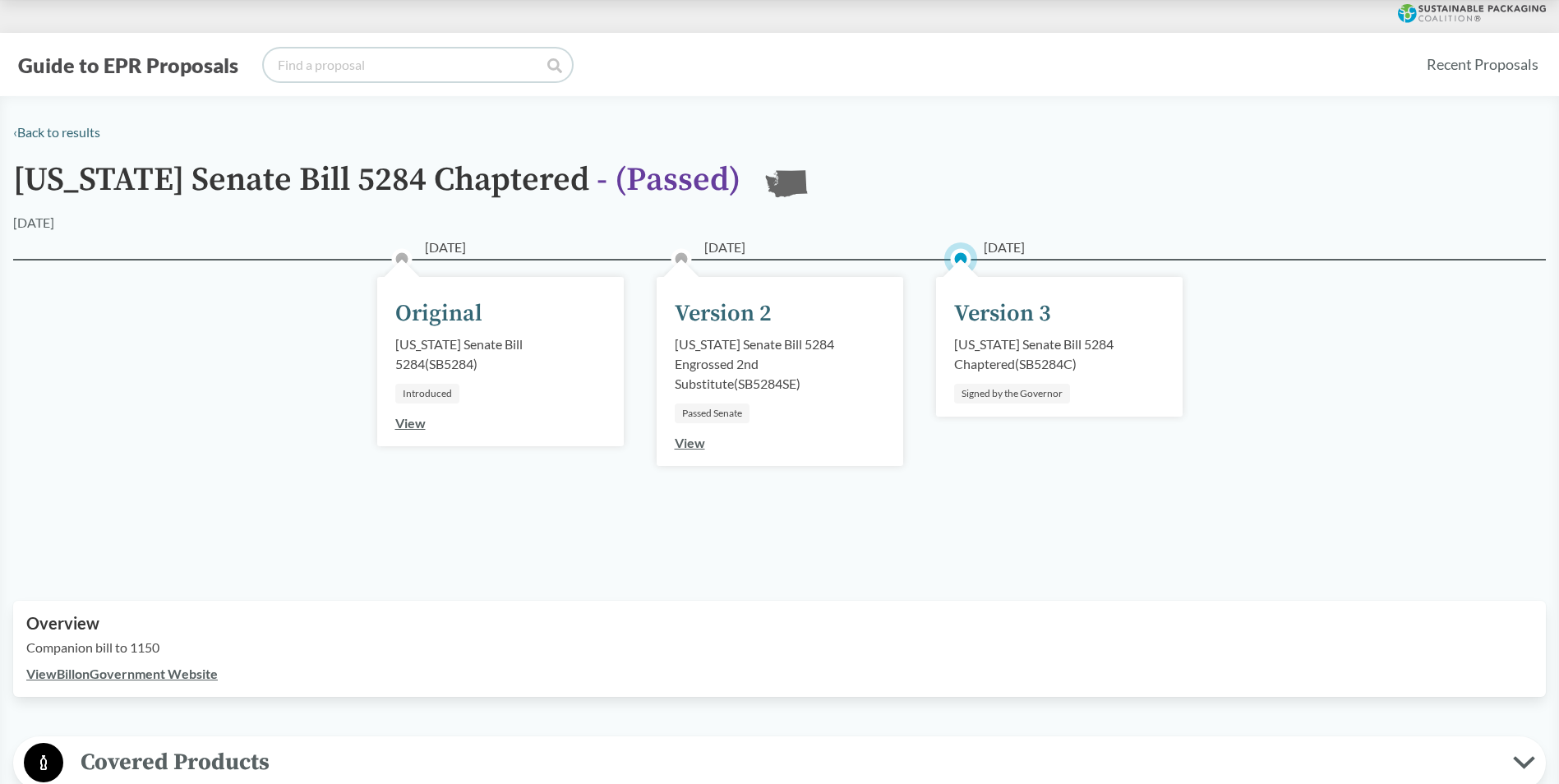 click at bounding box center [417, 65] 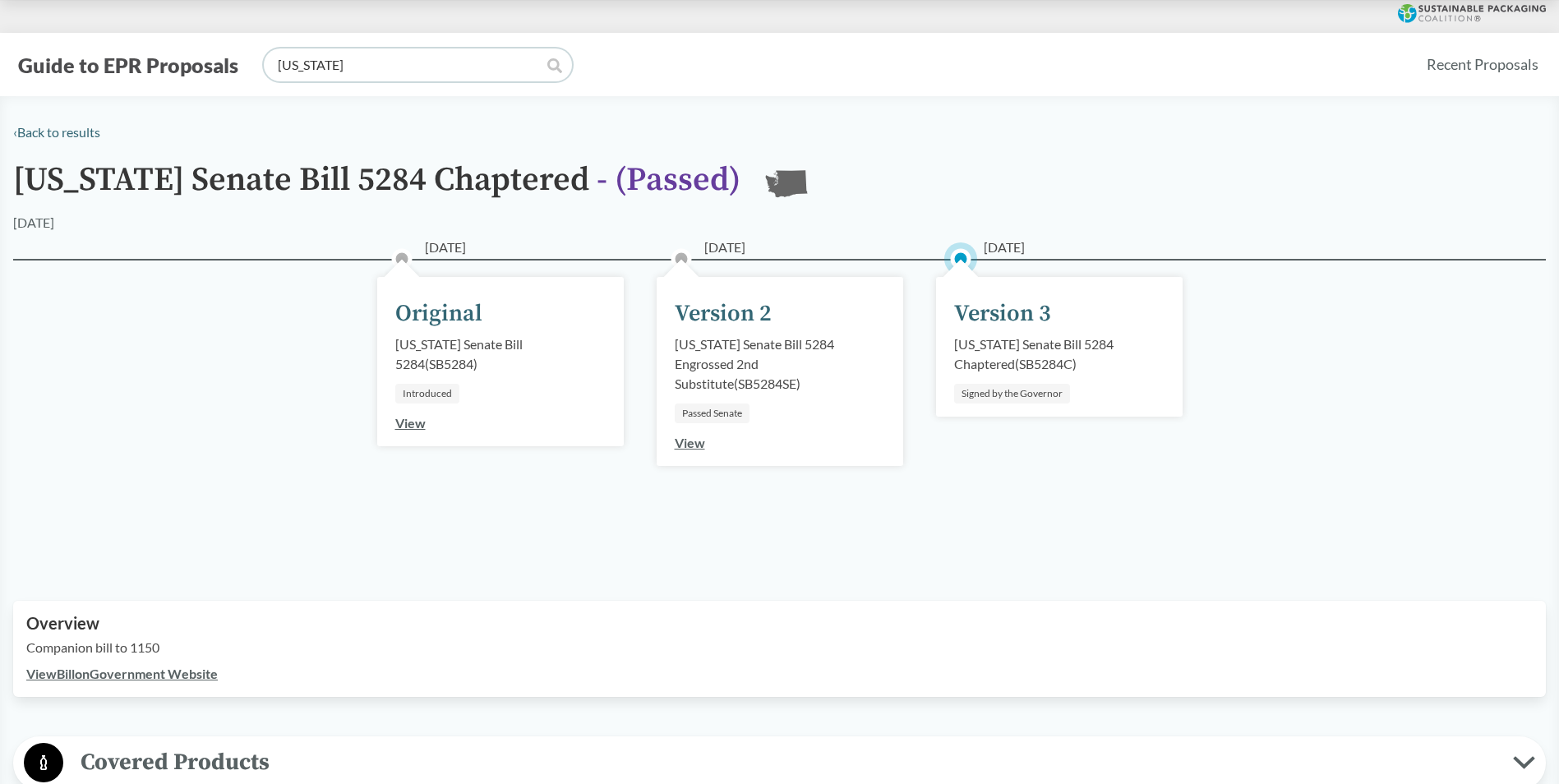 type on "[US_STATE]" 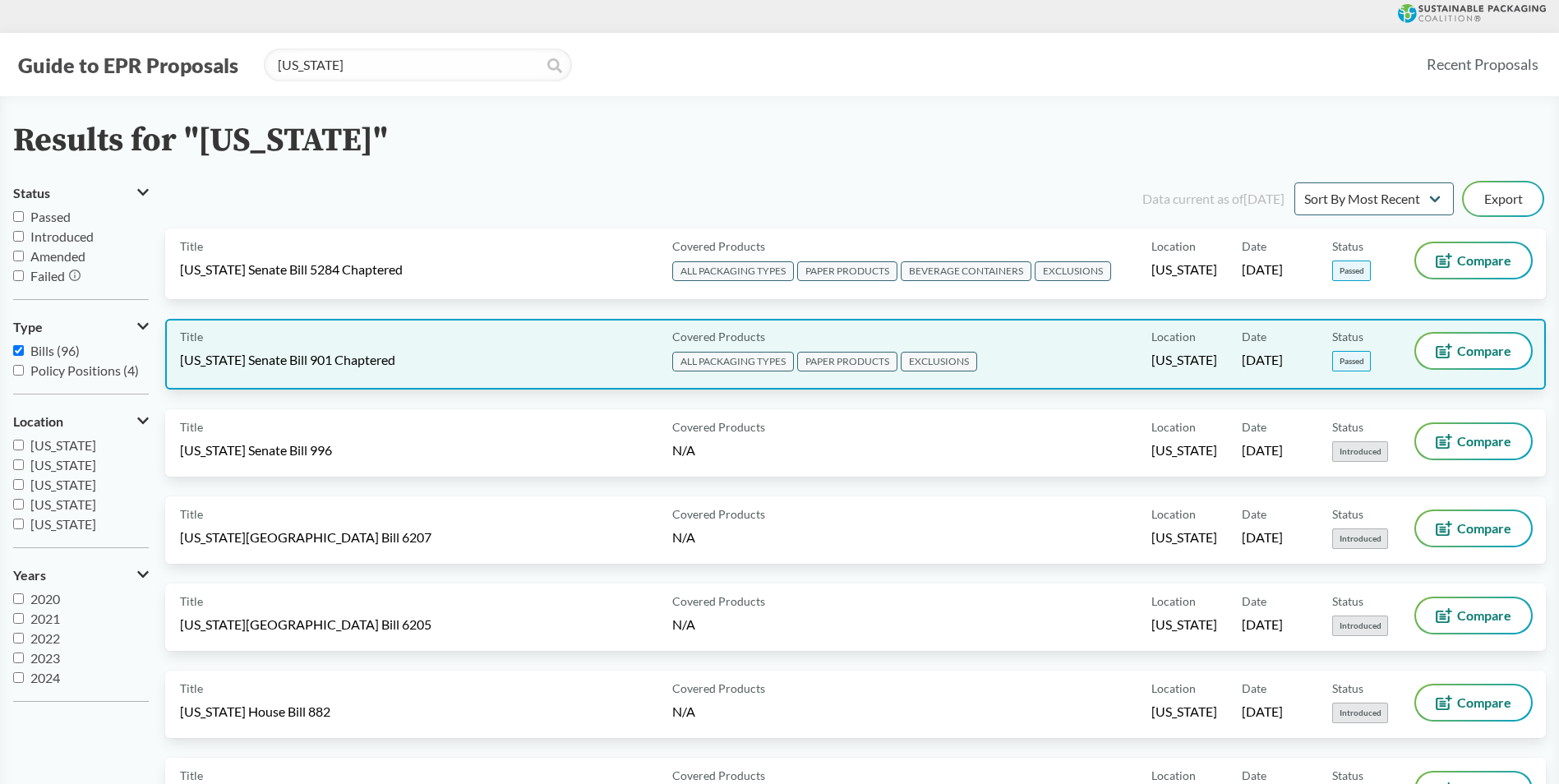 drag, startPoint x: 374, startPoint y: 373, endPoint x: 541, endPoint y: 339, distance: 170.42594 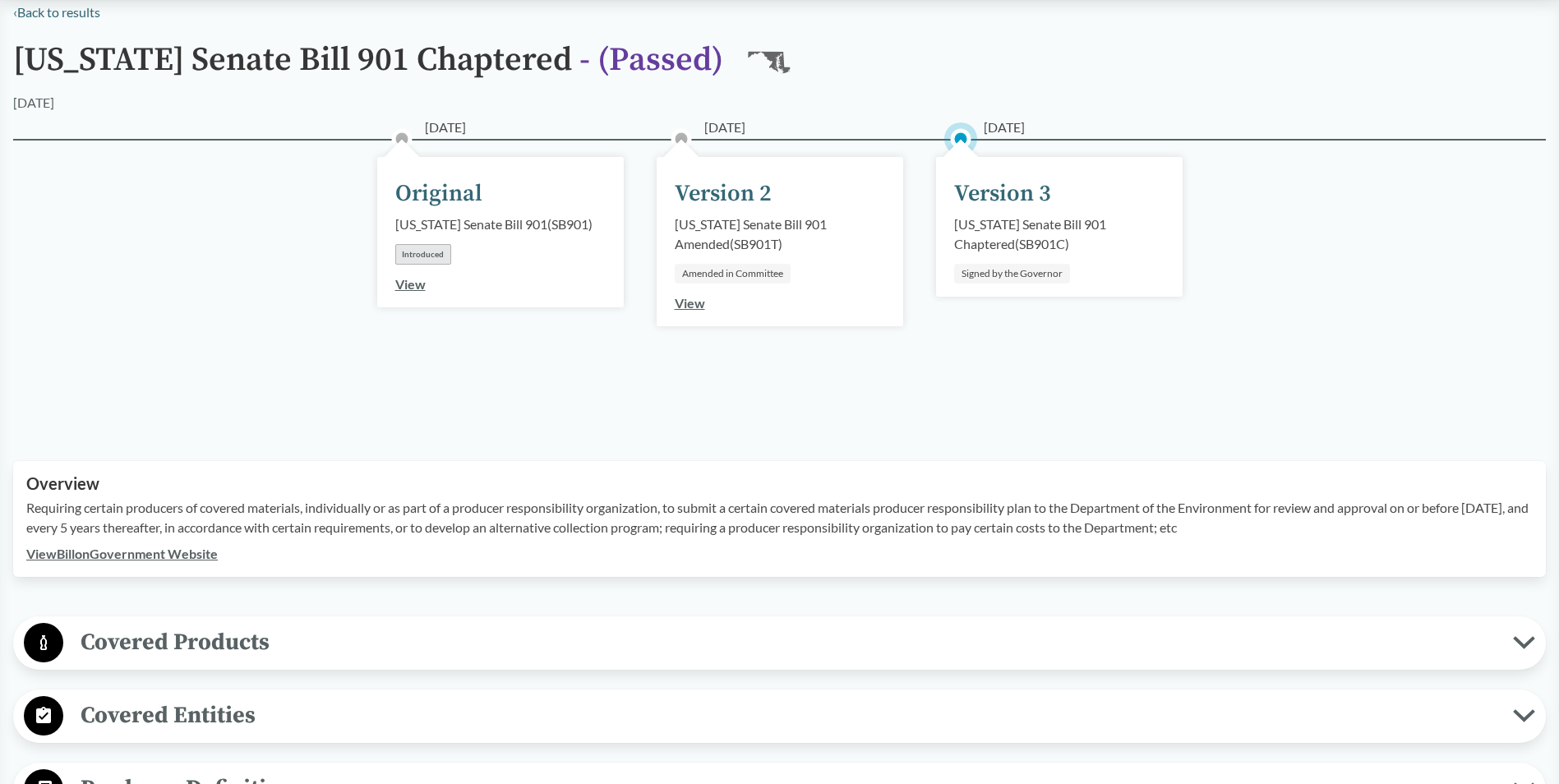 scroll, scrollTop: 0, scrollLeft: 0, axis: both 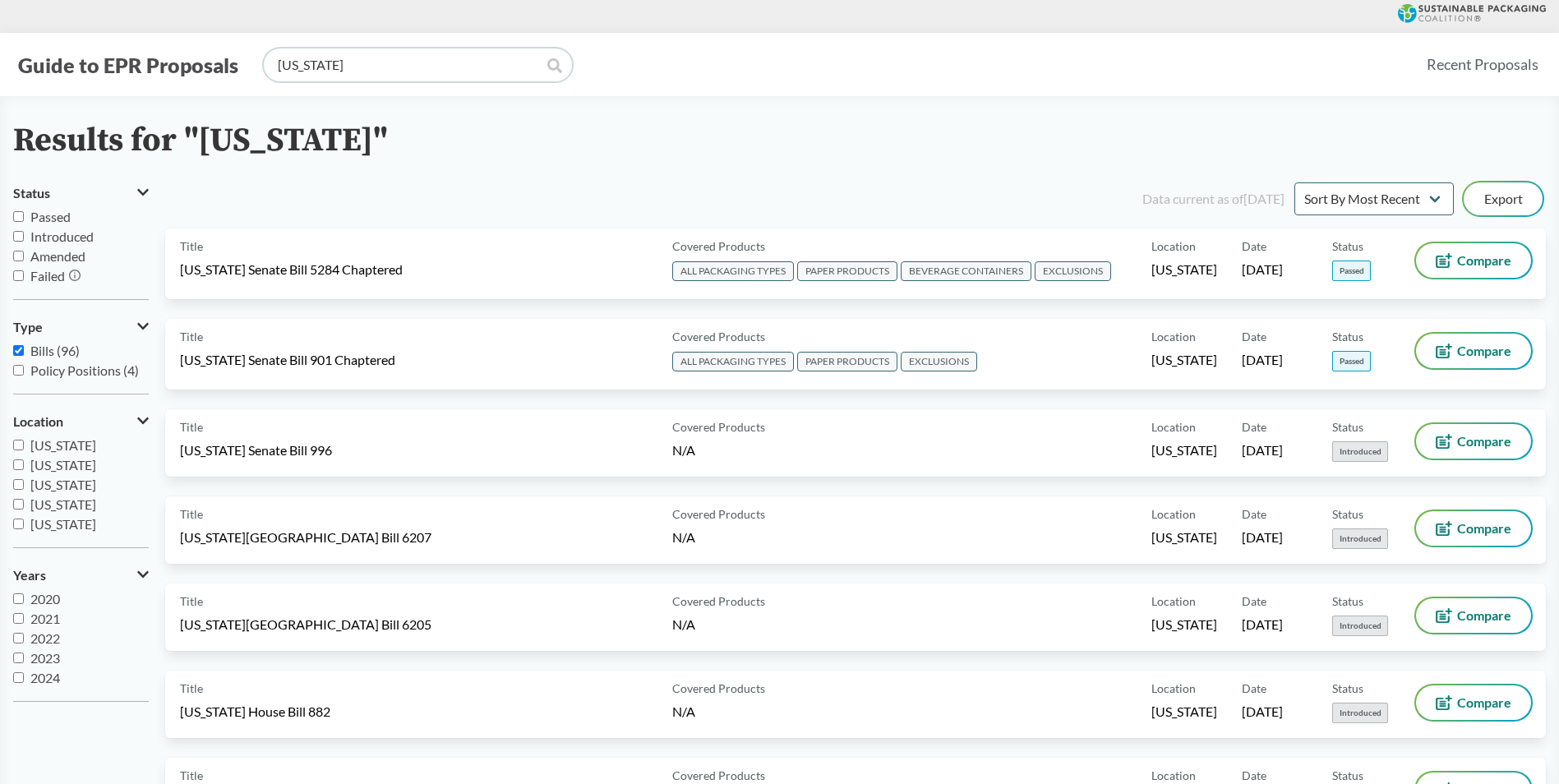 drag, startPoint x: 357, startPoint y: 49, endPoint x: 353, endPoint y: 60, distance: 11.7047 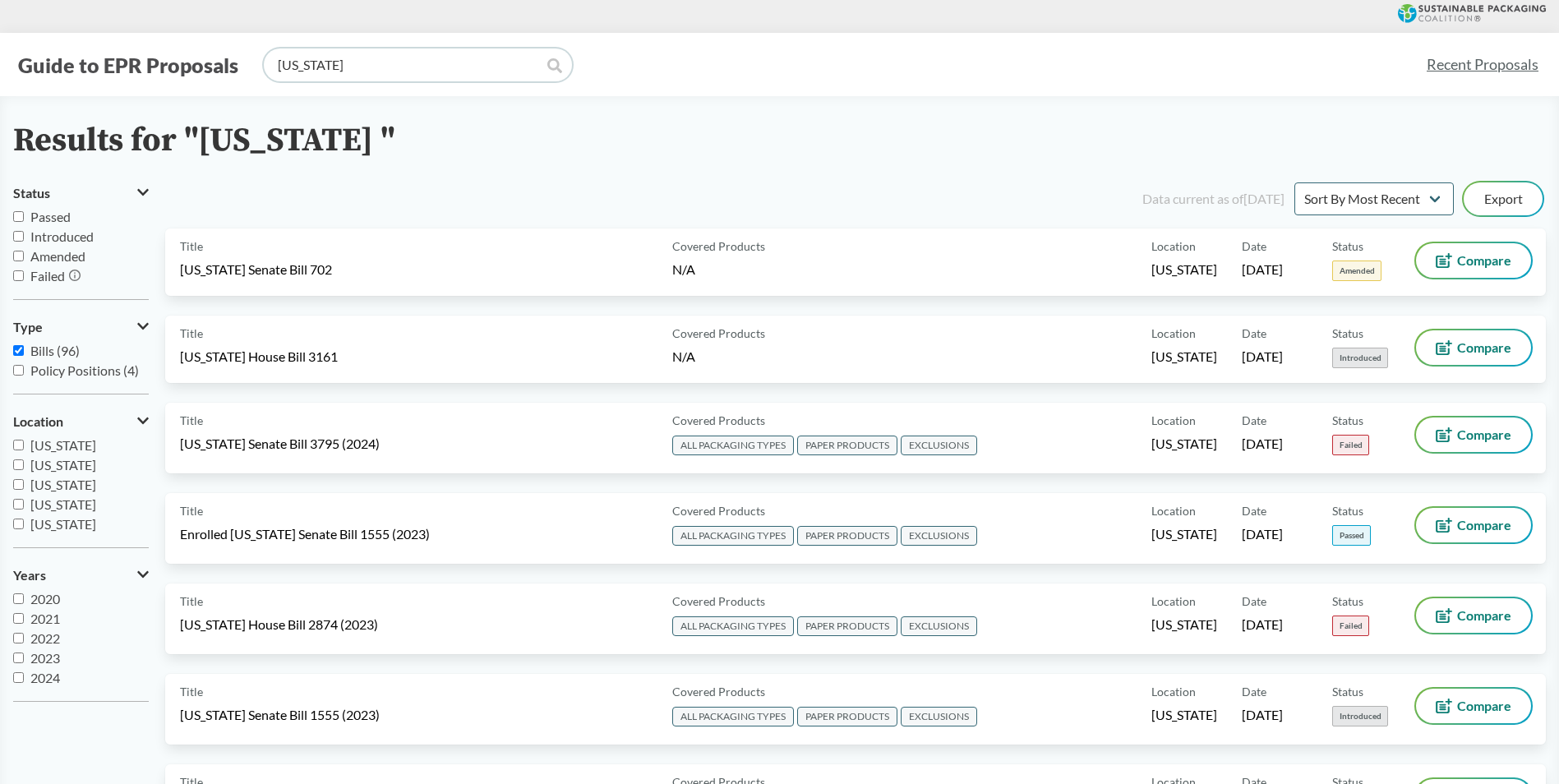 click on "[US_STATE]" at bounding box center [417, 65] 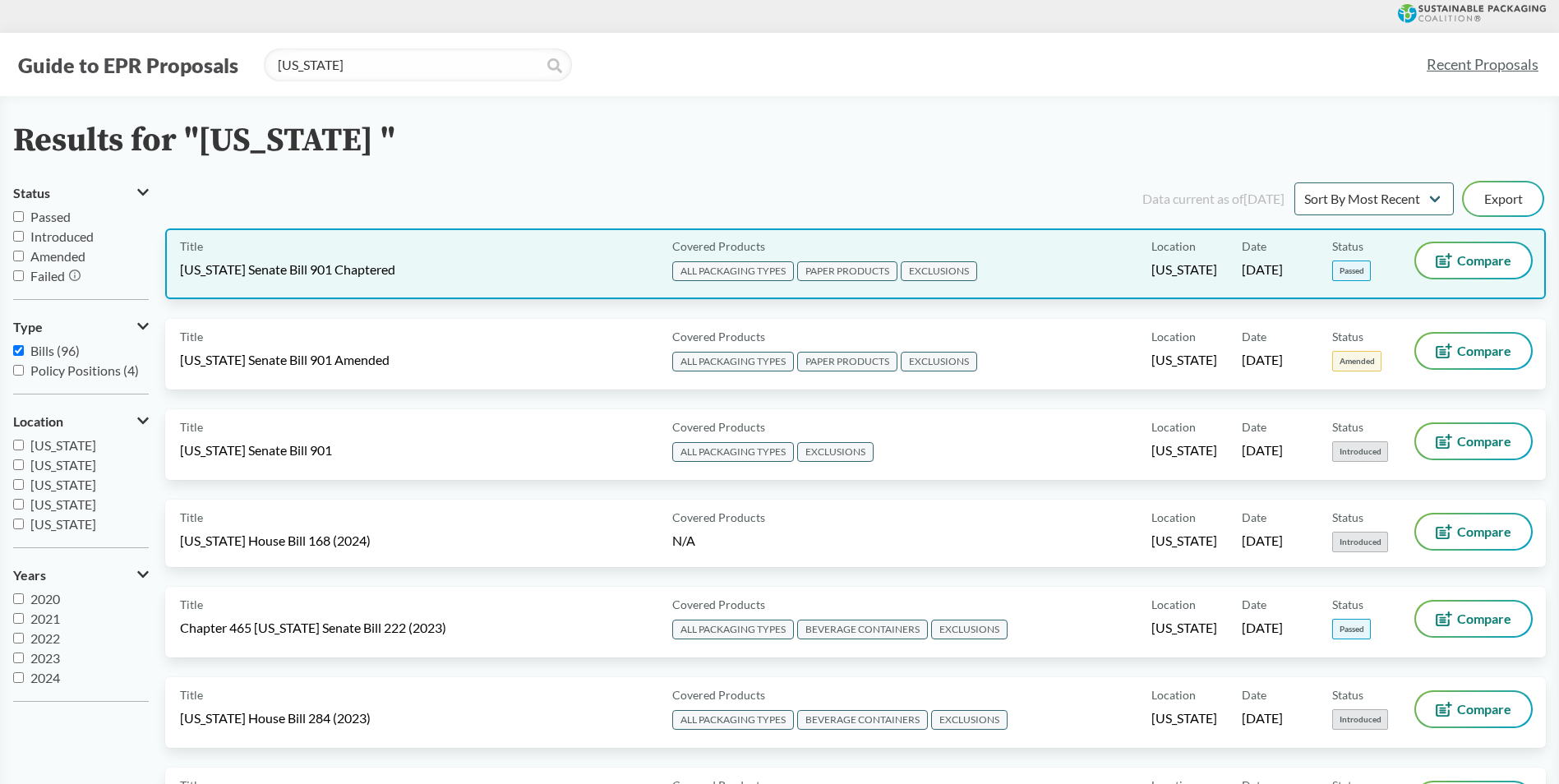 click on "Covered Products ALL PACKAGING TYPES PAPER PRODUCTS EXCLUSIONS" at bounding box center [908, 264] 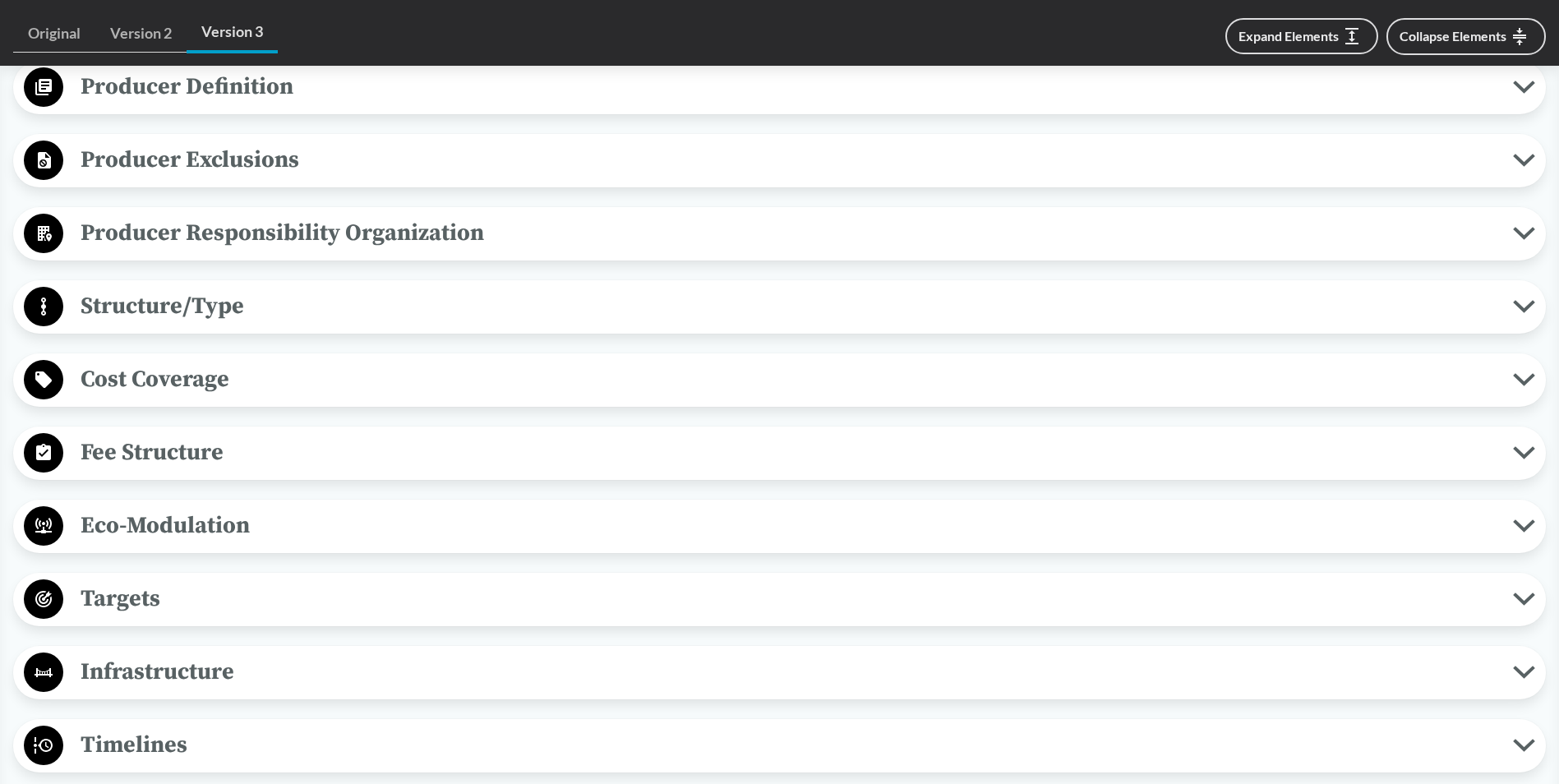 click on "Targets" at bounding box center (788, 598) 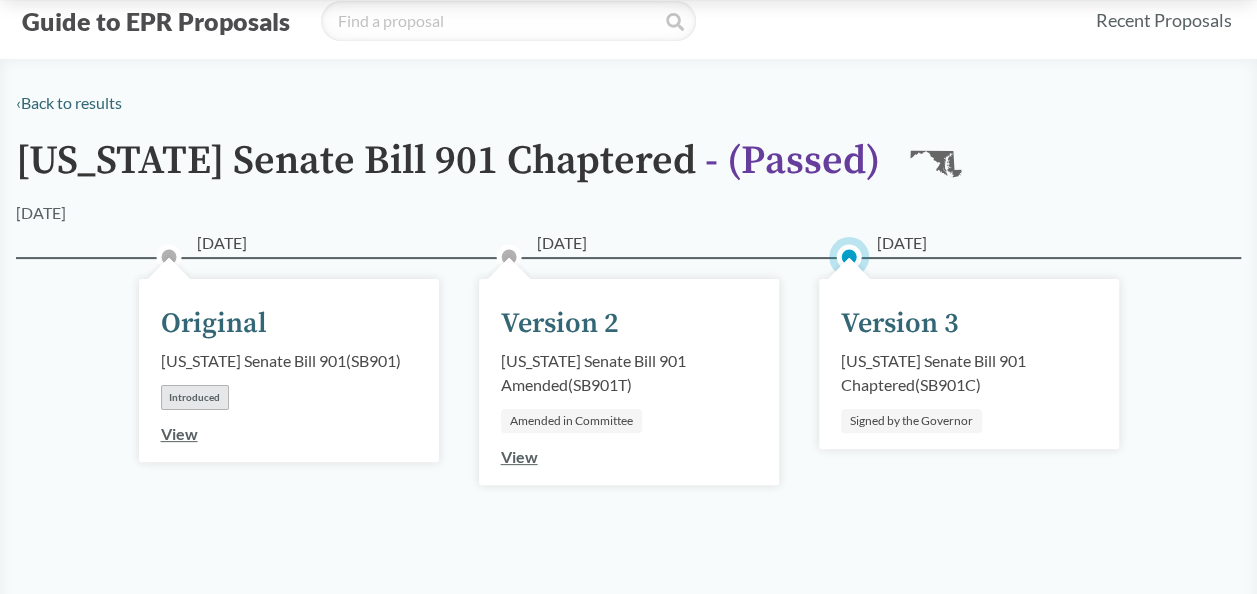 scroll, scrollTop: 0, scrollLeft: 0, axis: both 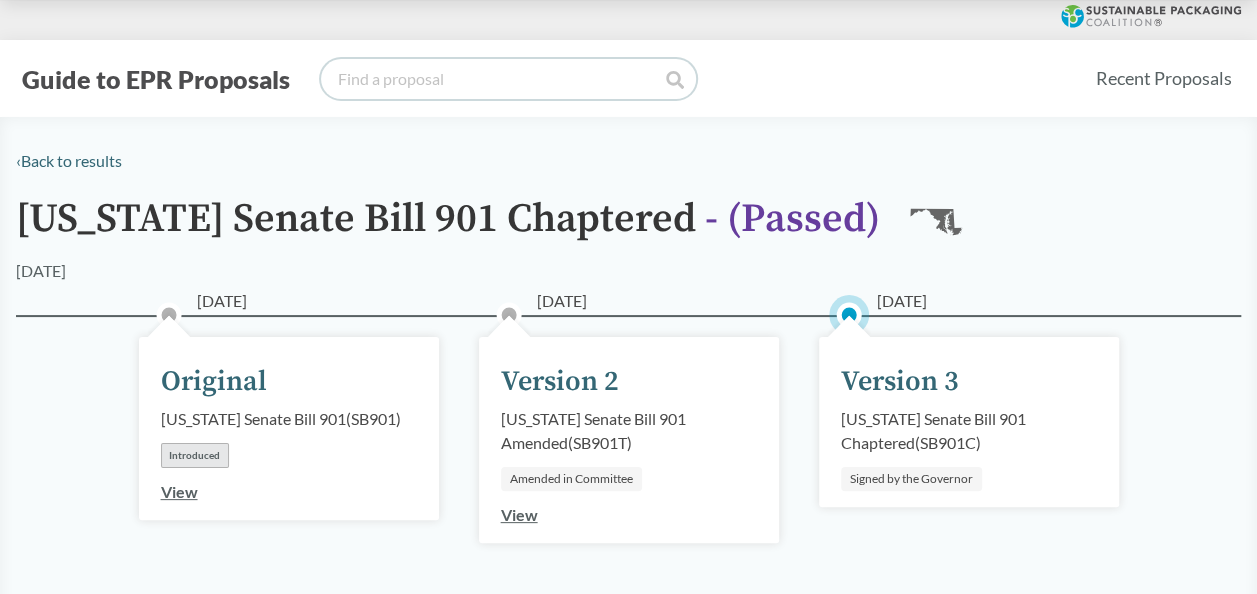 click at bounding box center (508, 79) 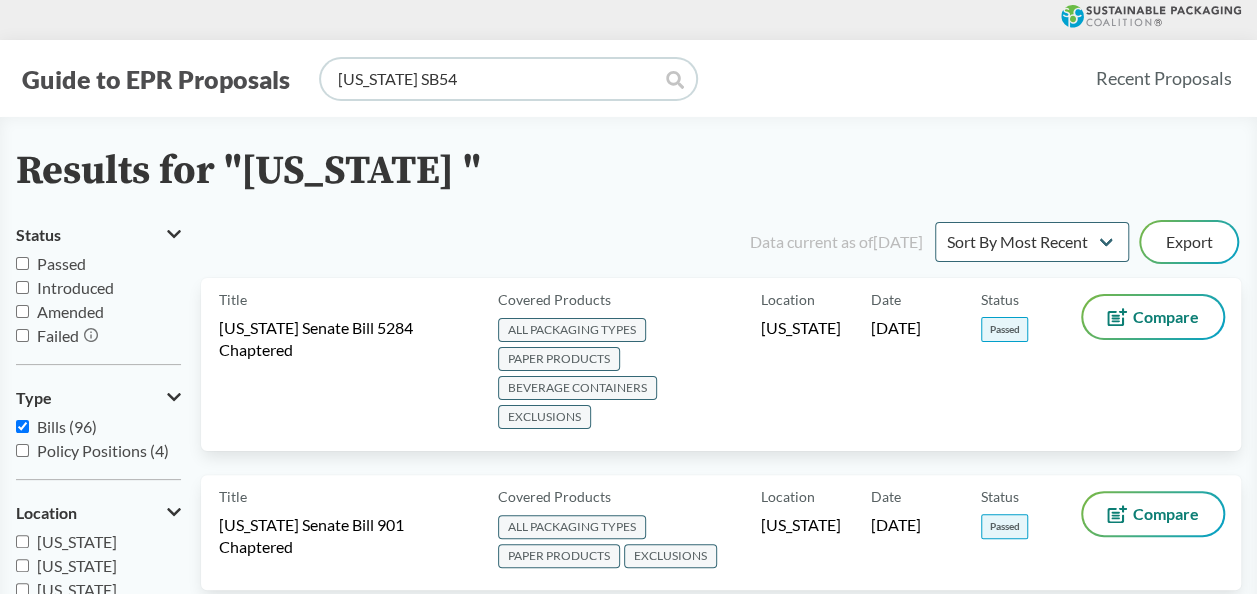 type on "california SB54" 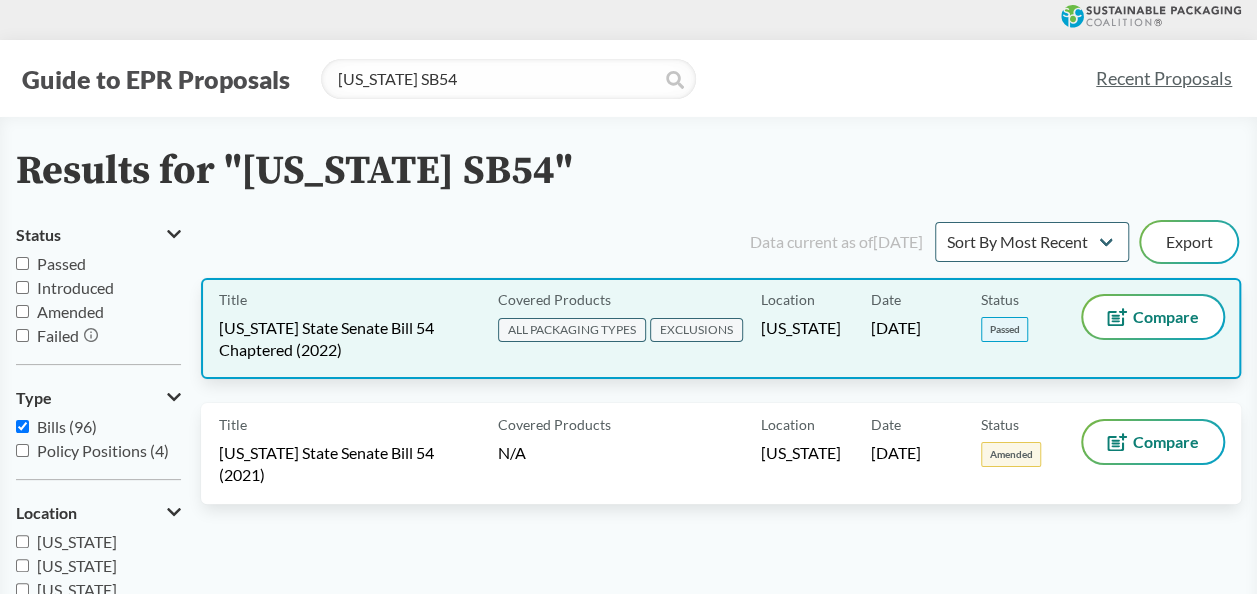 click on "Title California State Senate Bill 54 Chaptered (2022)" at bounding box center [354, 328] 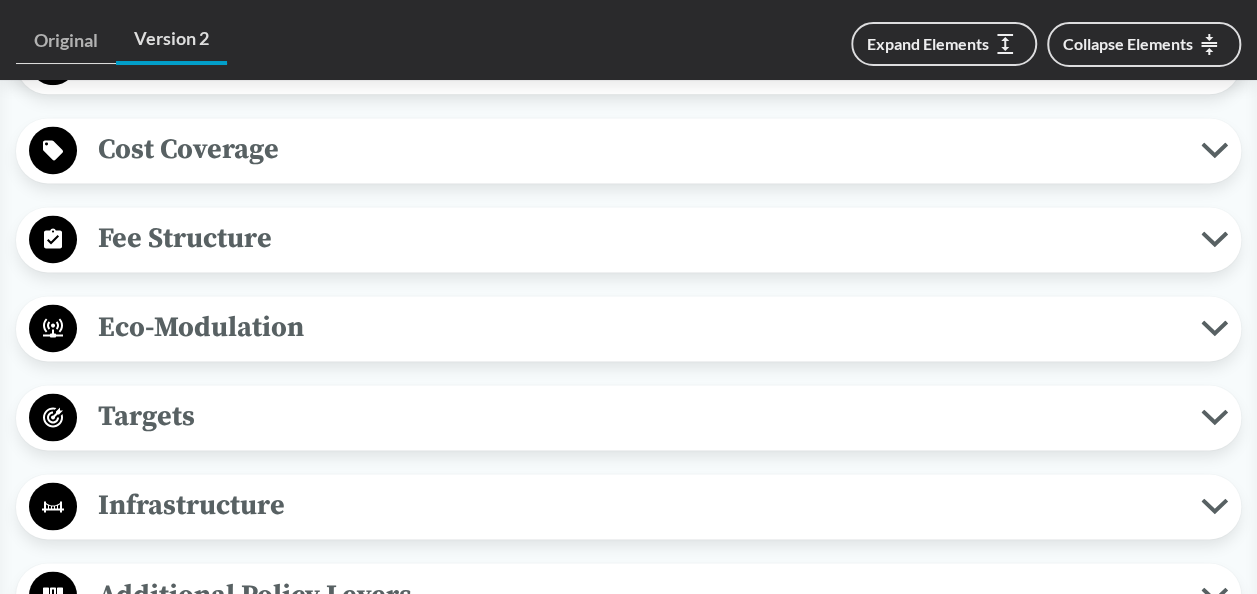 click on "Targets" at bounding box center [639, 416] 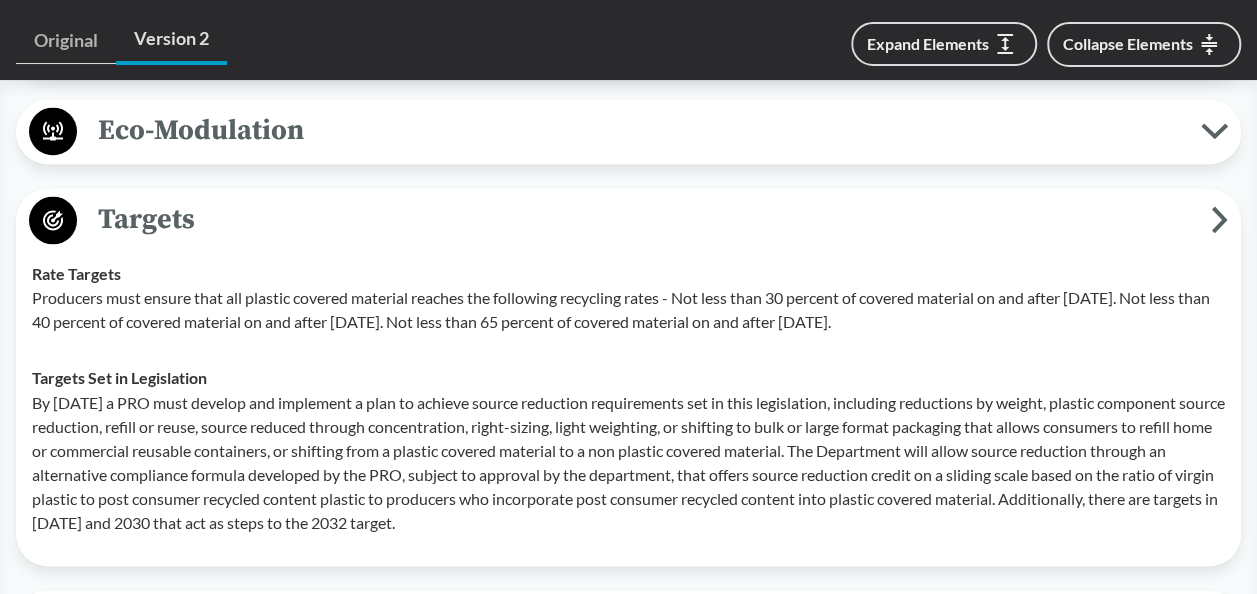 scroll, scrollTop: 1400, scrollLeft: 0, axis: vertical 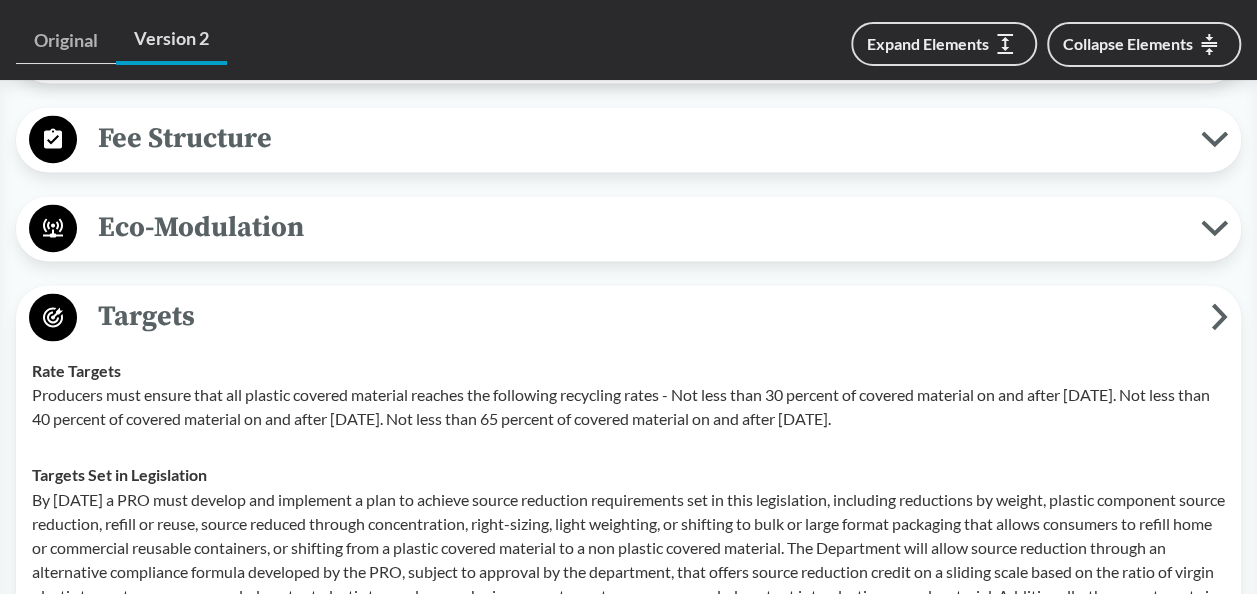 click on "Eco-Modulation" at bounding box center [639, 227] 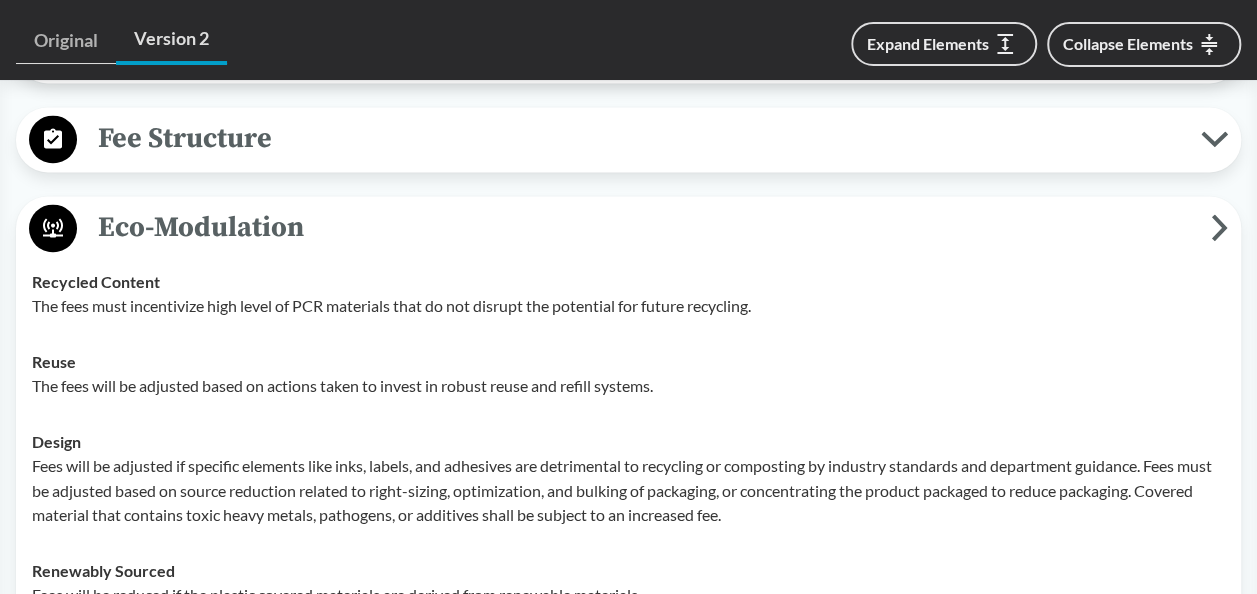 click on "Fee Structure" at bounding box center (639, 138) 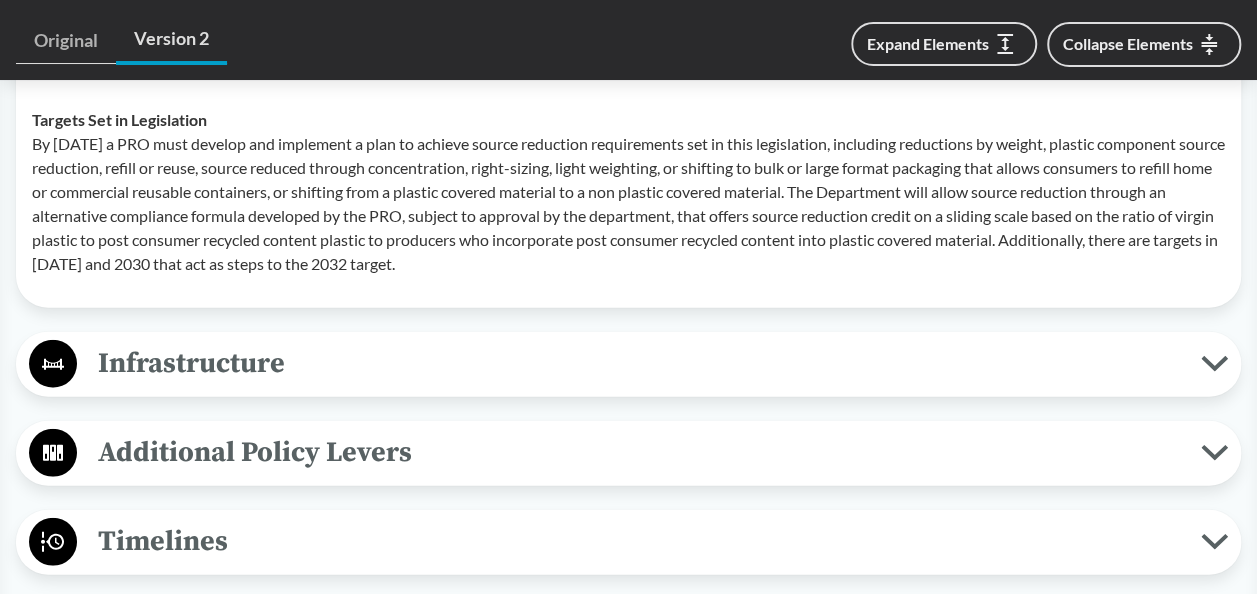 scroll, scrollTop: 2200, scrollLeft: 0, axis: vertical 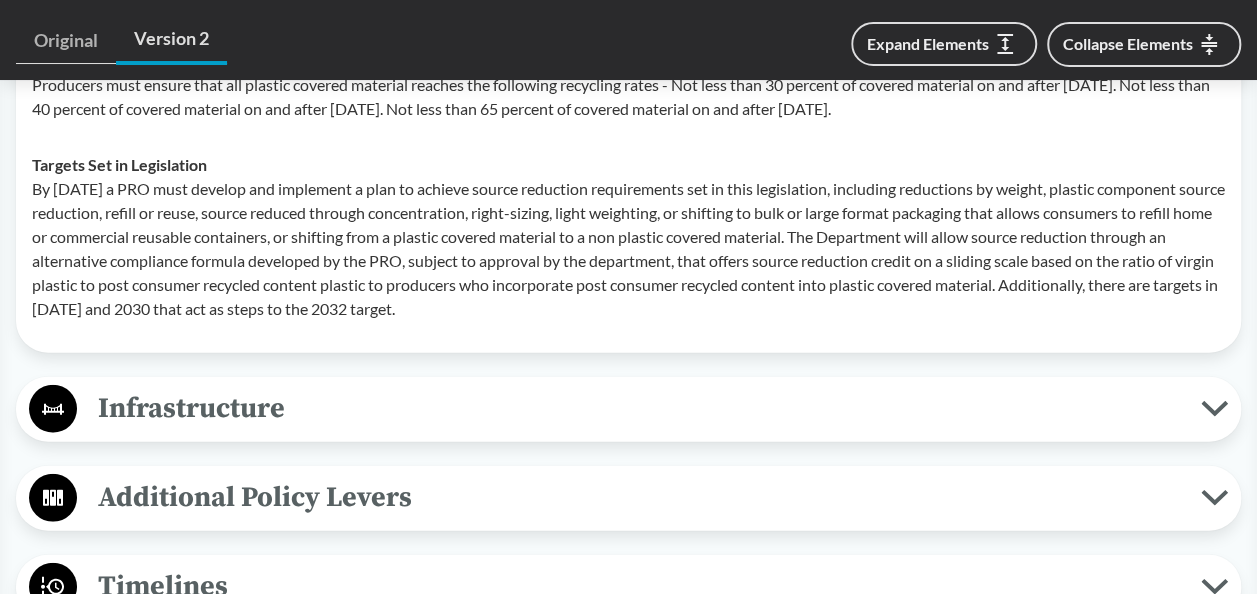 click on "Infrastructure" at bounding box center (639, 408) 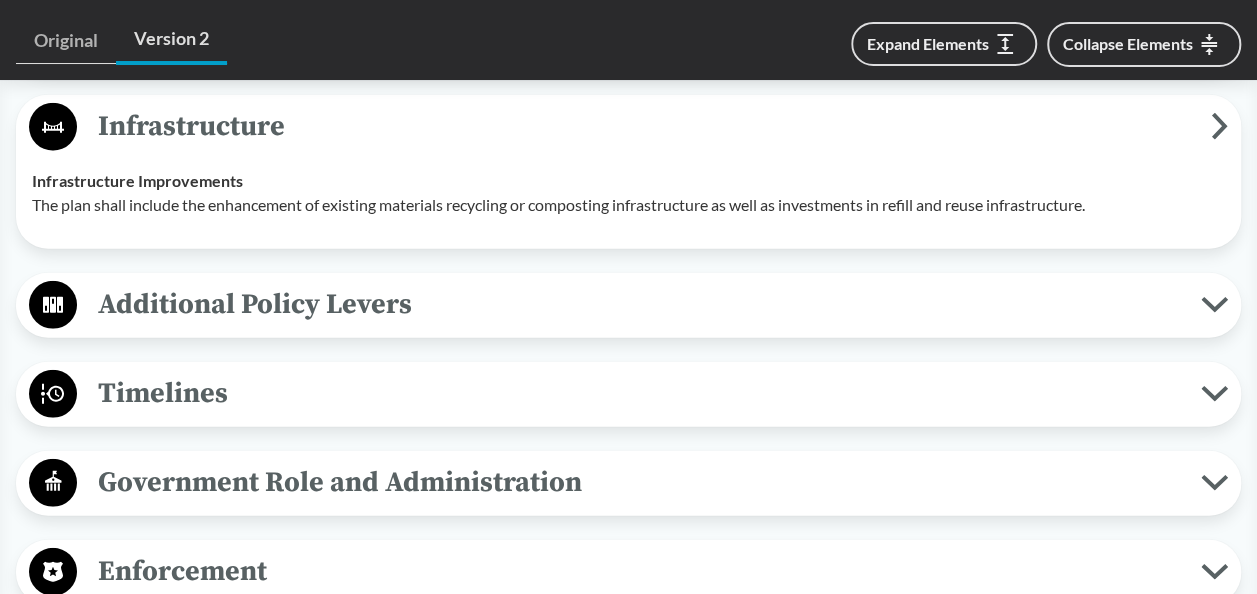 scroll, scrollTop: 2600, scrollLeft: 0, axis: vertical 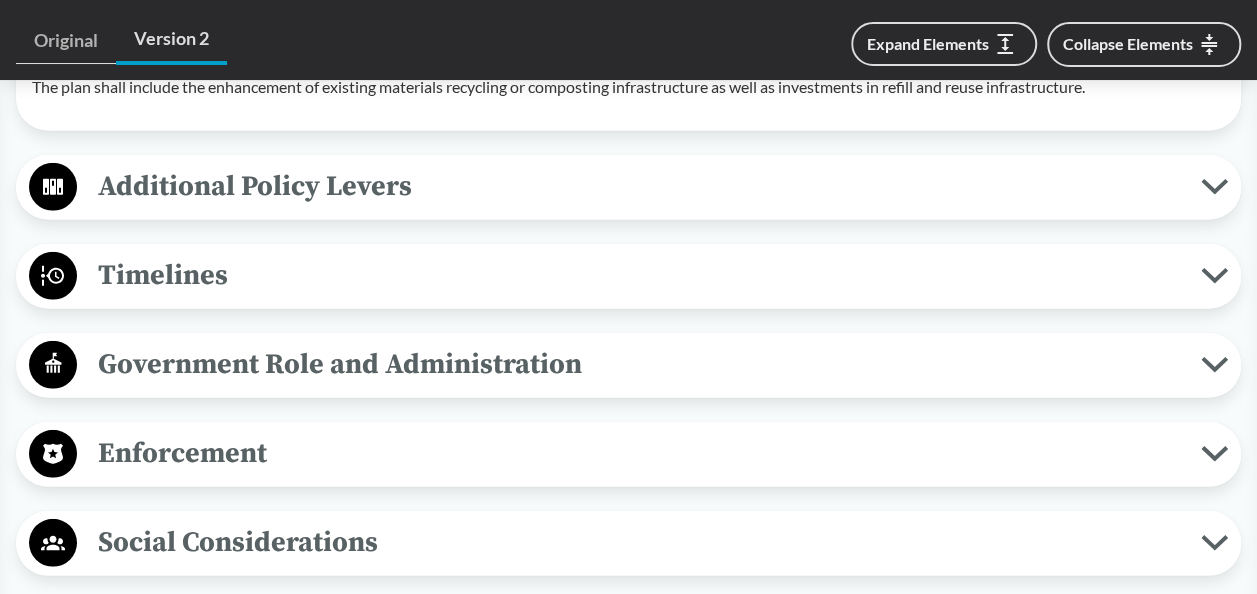 click on "Additional Policy Levers" at bounding box center [639, 186] 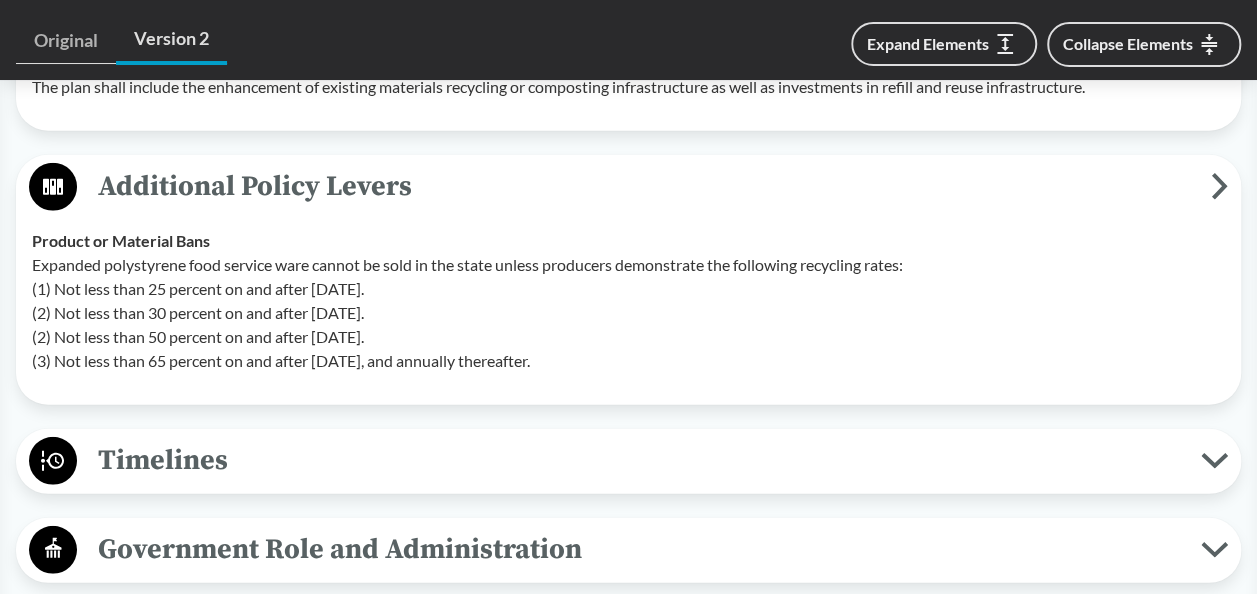 click on "Timelines Deadline to Register Producers shall form and join a PRO by January 1, 2024. If there is more than one PRO application, the department shall determine the PRO that can most effectively implement. Deadline to Submit Plan Before submitting the plan to the department for approval, the PRO shall submit a proposed plan to the advisory board for review and comment. The PRO shall submit the plan to the department with revisions, if any, in response to comments by the advisory board or public within 120 calendar days of receipt of the advisory board’s comments. Date of Implementation A  producer may not sell, offer for sale, or distribute for sale in or into the state covered materials unless the producer is approved to participate in a PRO's plan. If an entity is not a producer before January 1, 2027, but becomes one after that date the producer is required to join a PRO within 6 months to comply. Transition Period The PRO shall implement the approved plan within 90 calendar days after approval." at bounding box center (628, 461) 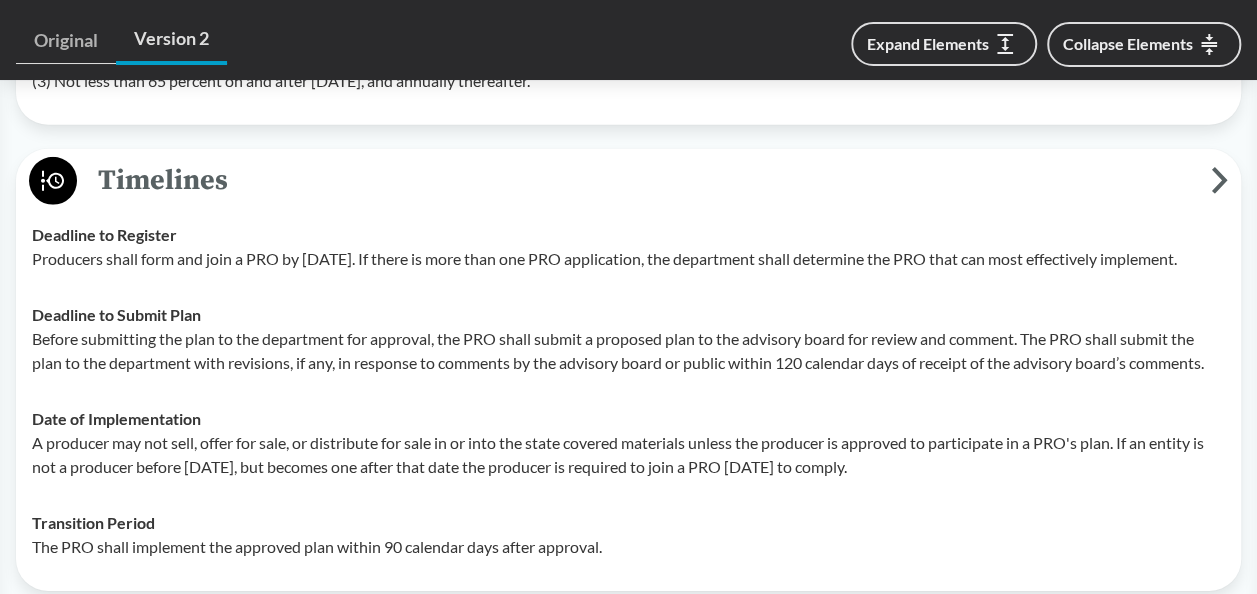 scroll, scrollTop: 2900, scrollLeft: 0, axis: vertical 